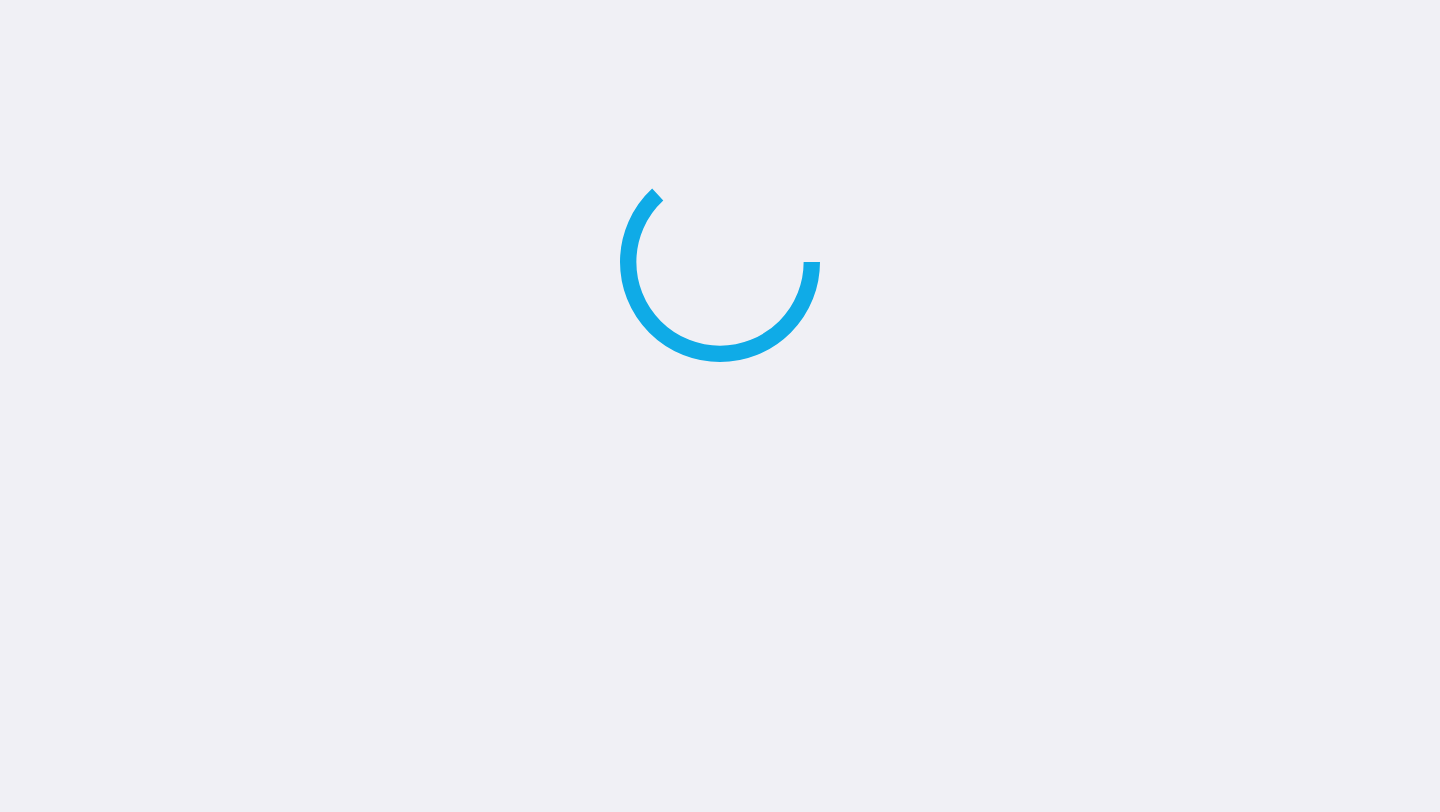 scroll, scrollTop: 0, scrollLeft: 0, axis: both 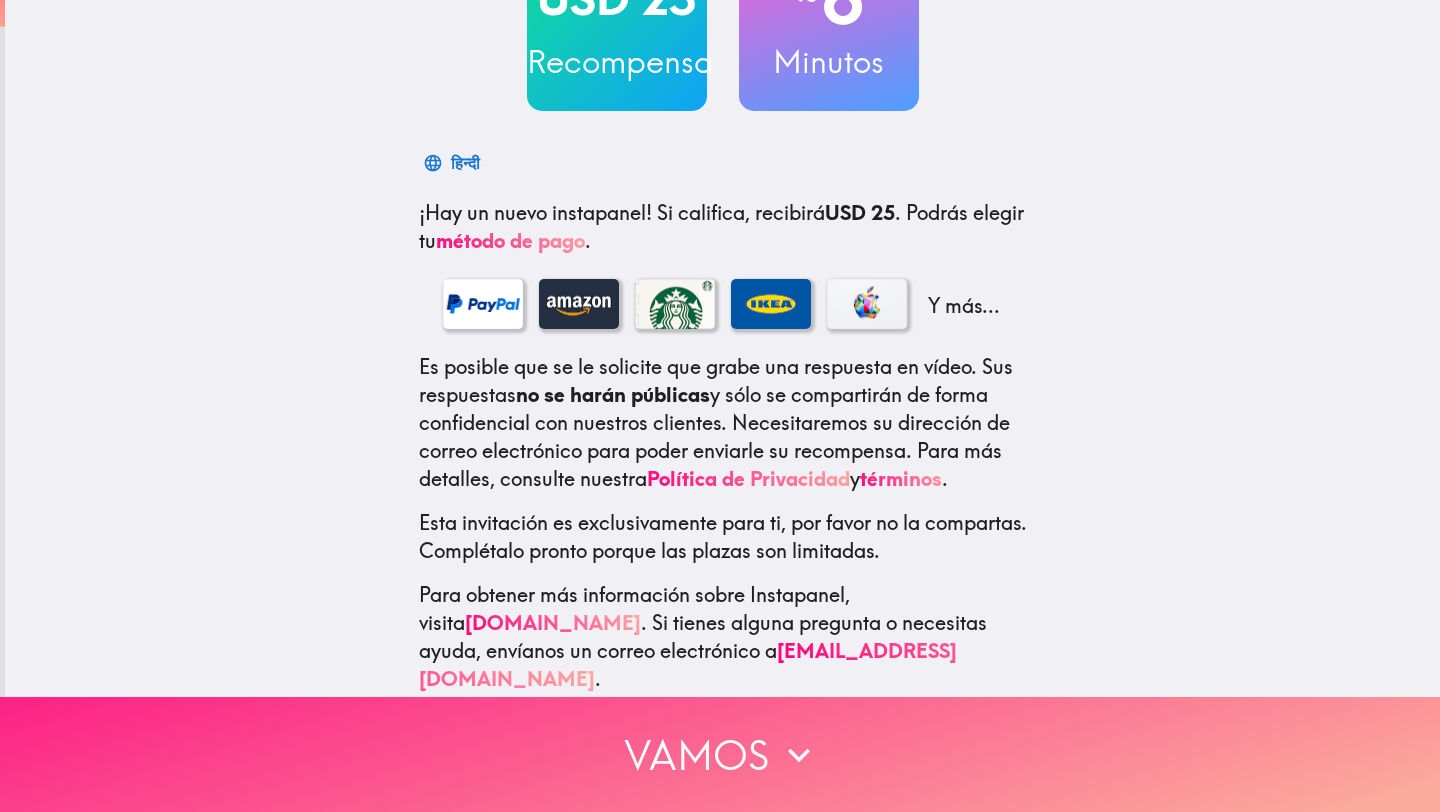 click on "Vamos" at bounding box center [720, 754] 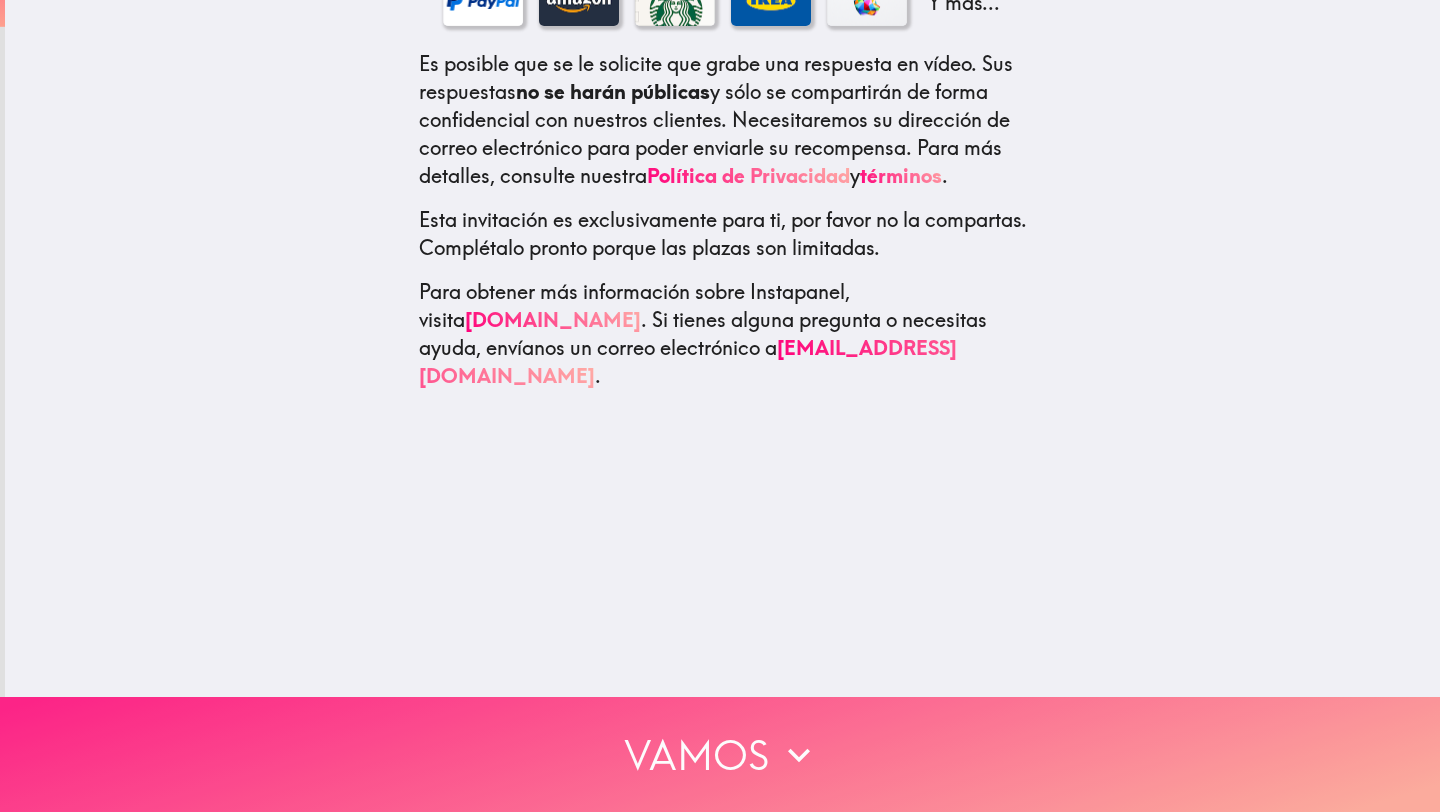 scroll, scrollTop: 0, scrollLeft: 0, axis: both 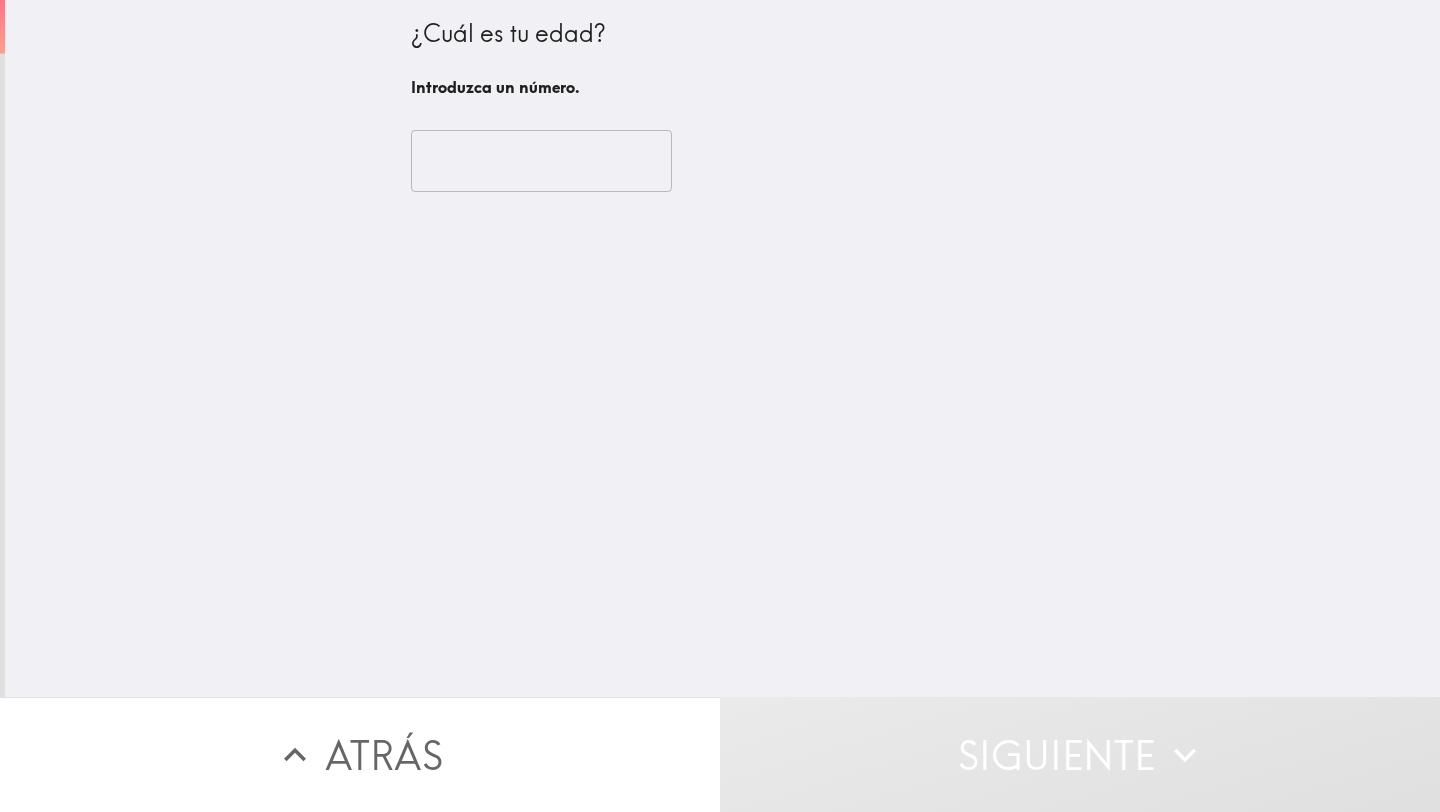 click at bounding box center (541, 161) 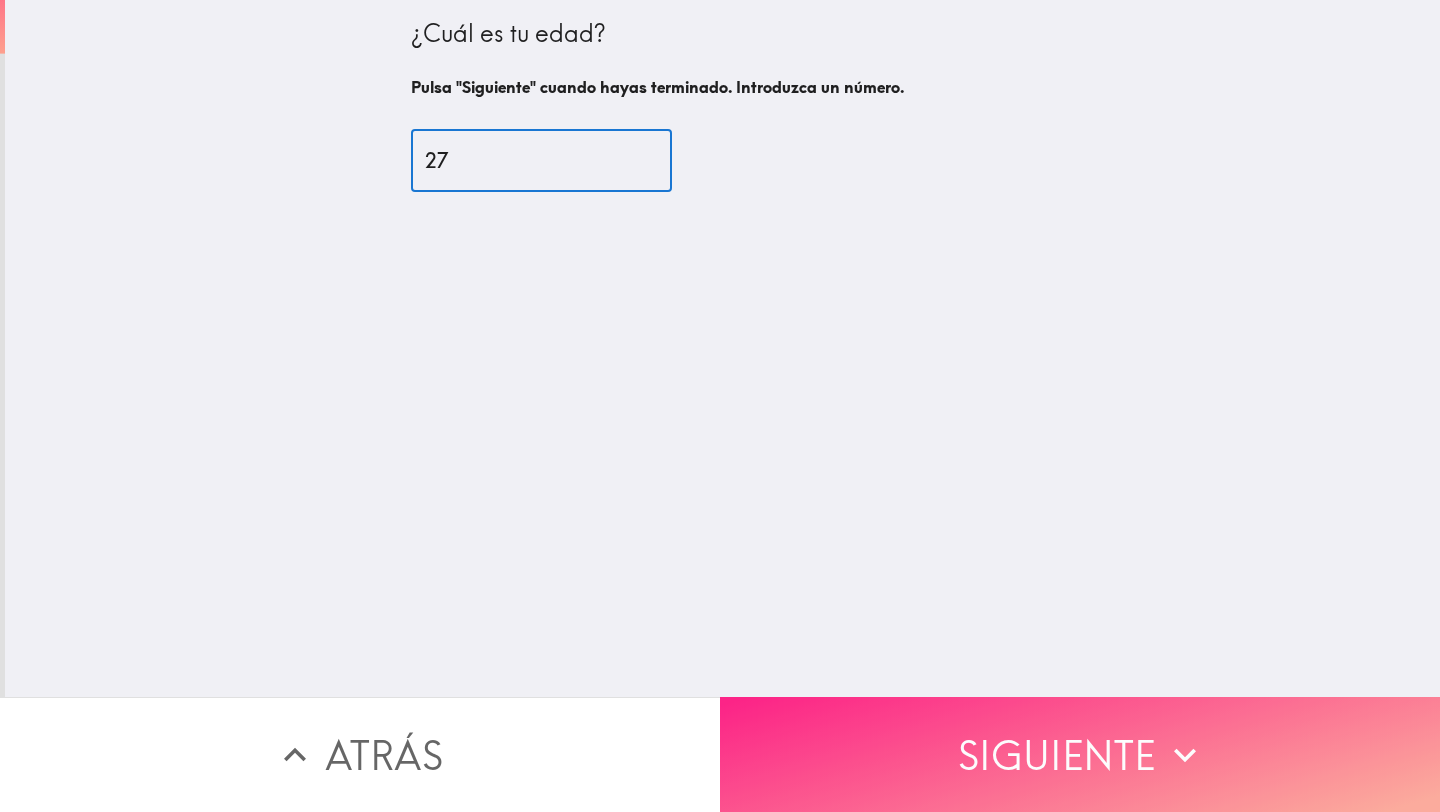 type on "27" 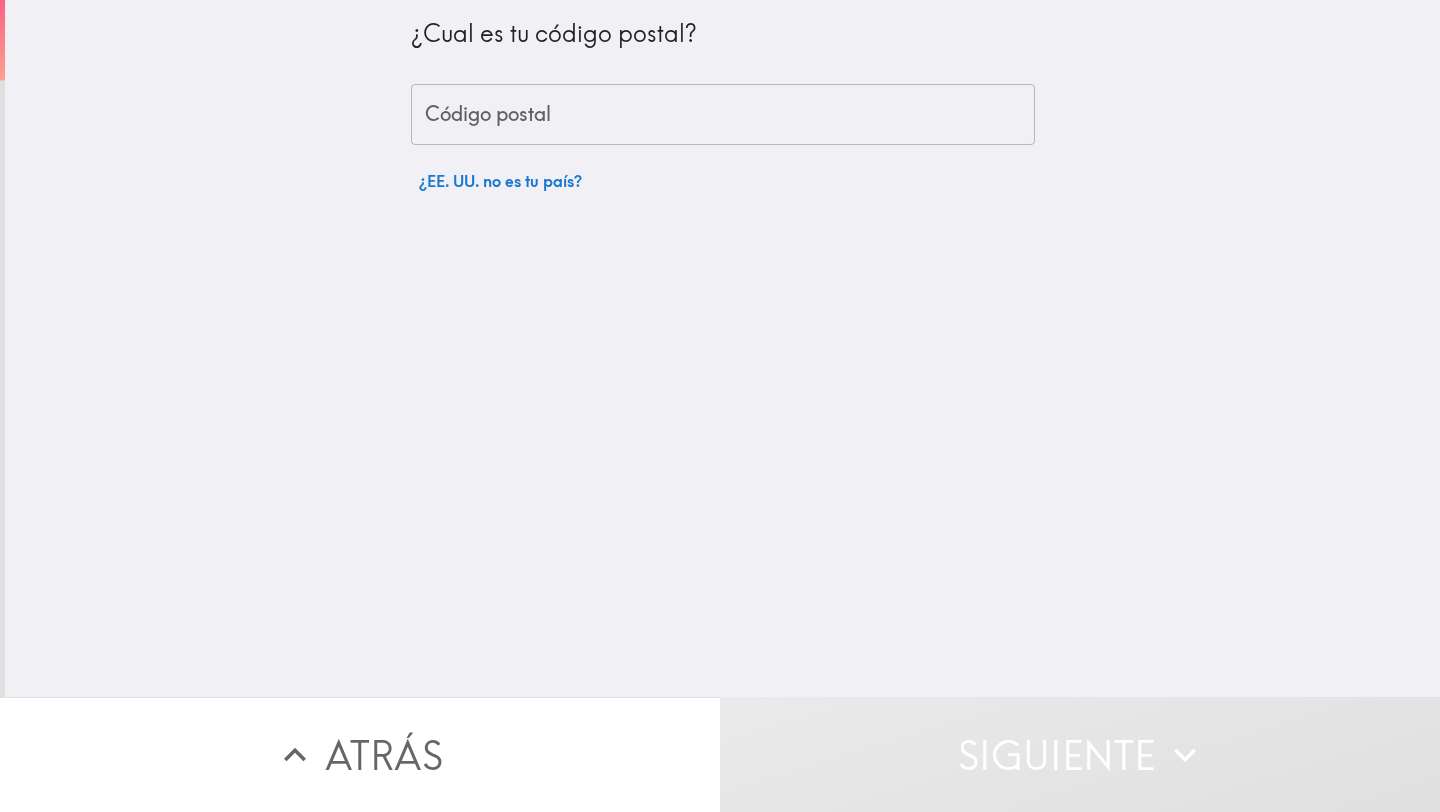 click on "Código postal" at bounding box center [723, 115] 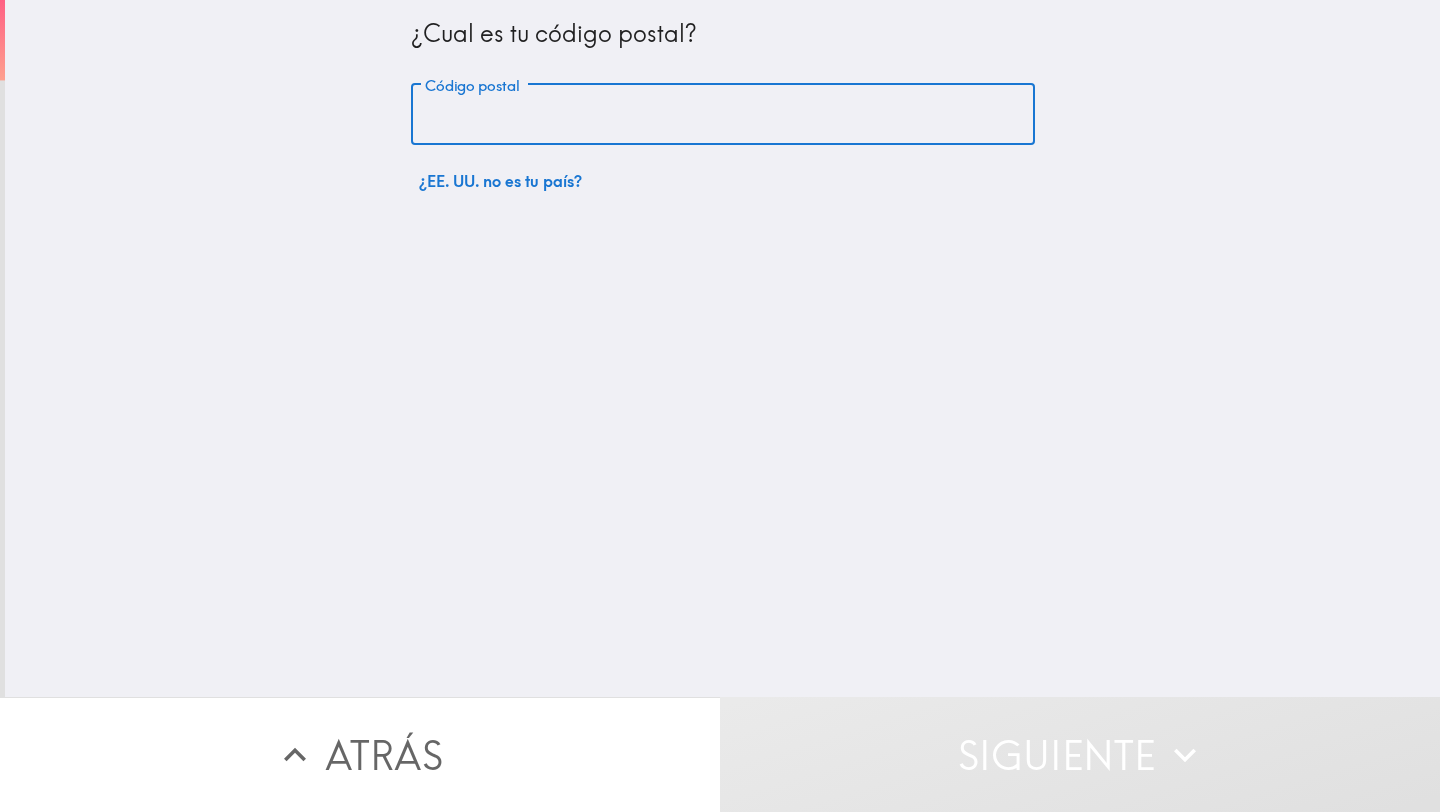 type on "90004" 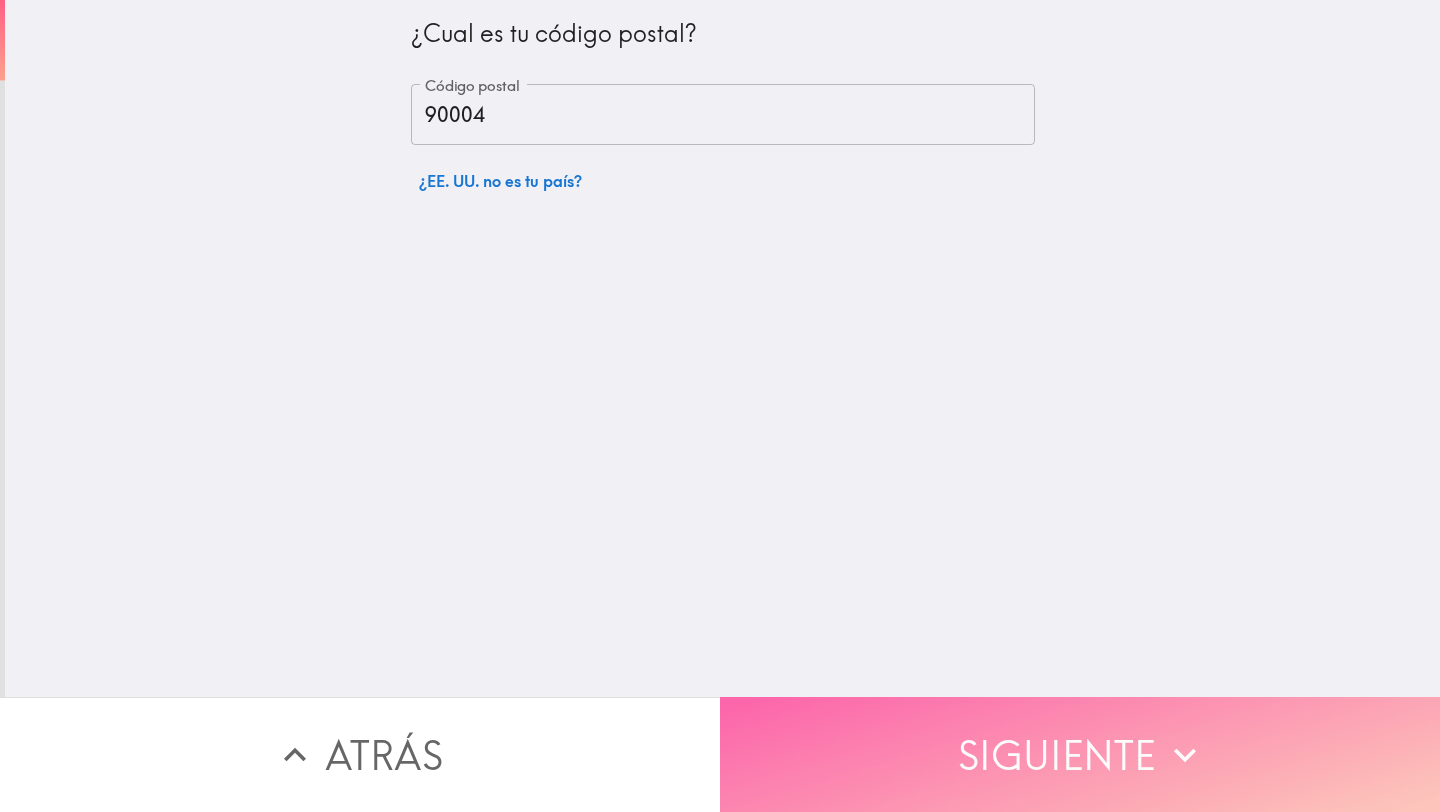 click on "Siguiente" at bounding box center (1080, 754) 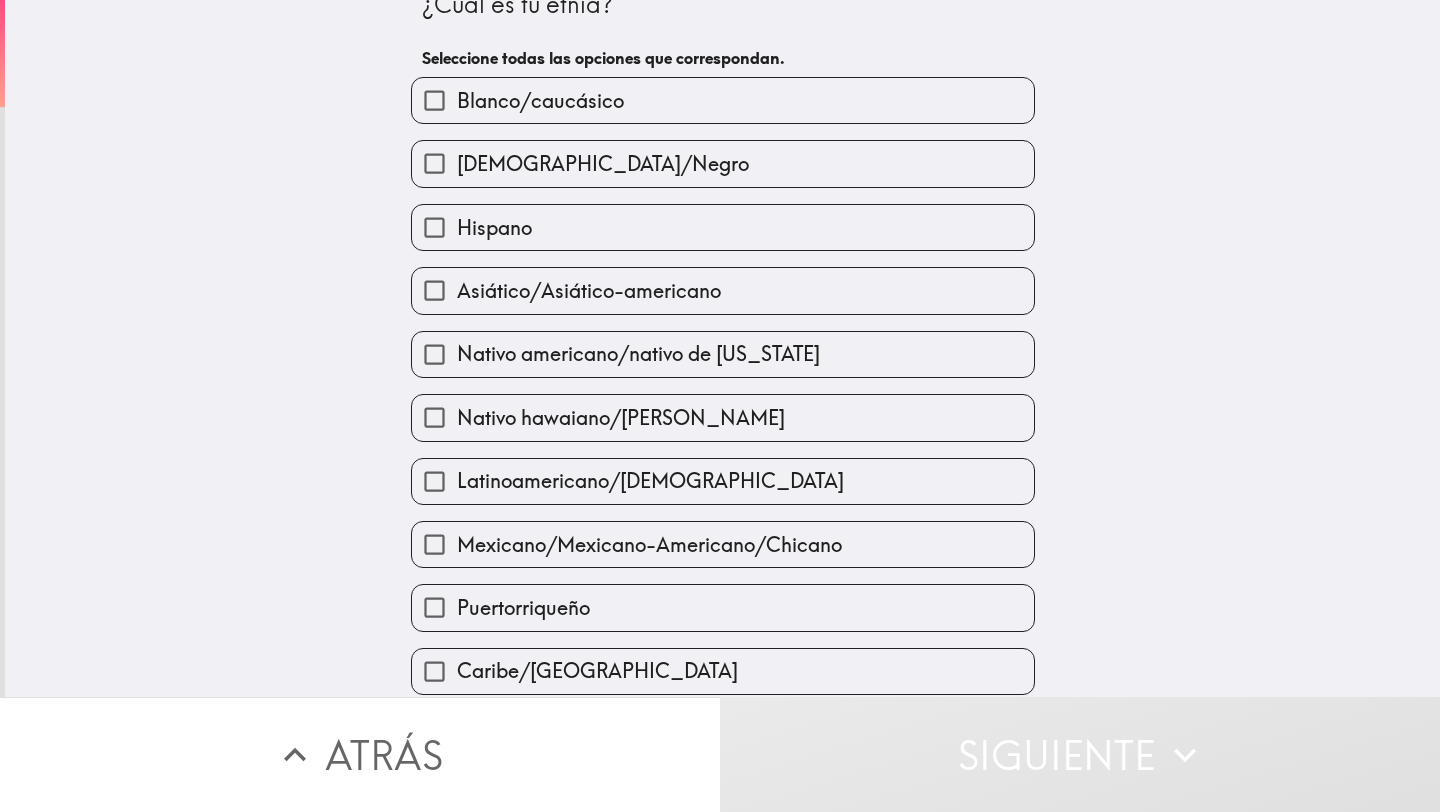 scroll, scrollTop: 43, scrollLeft: 0, axis: vertical 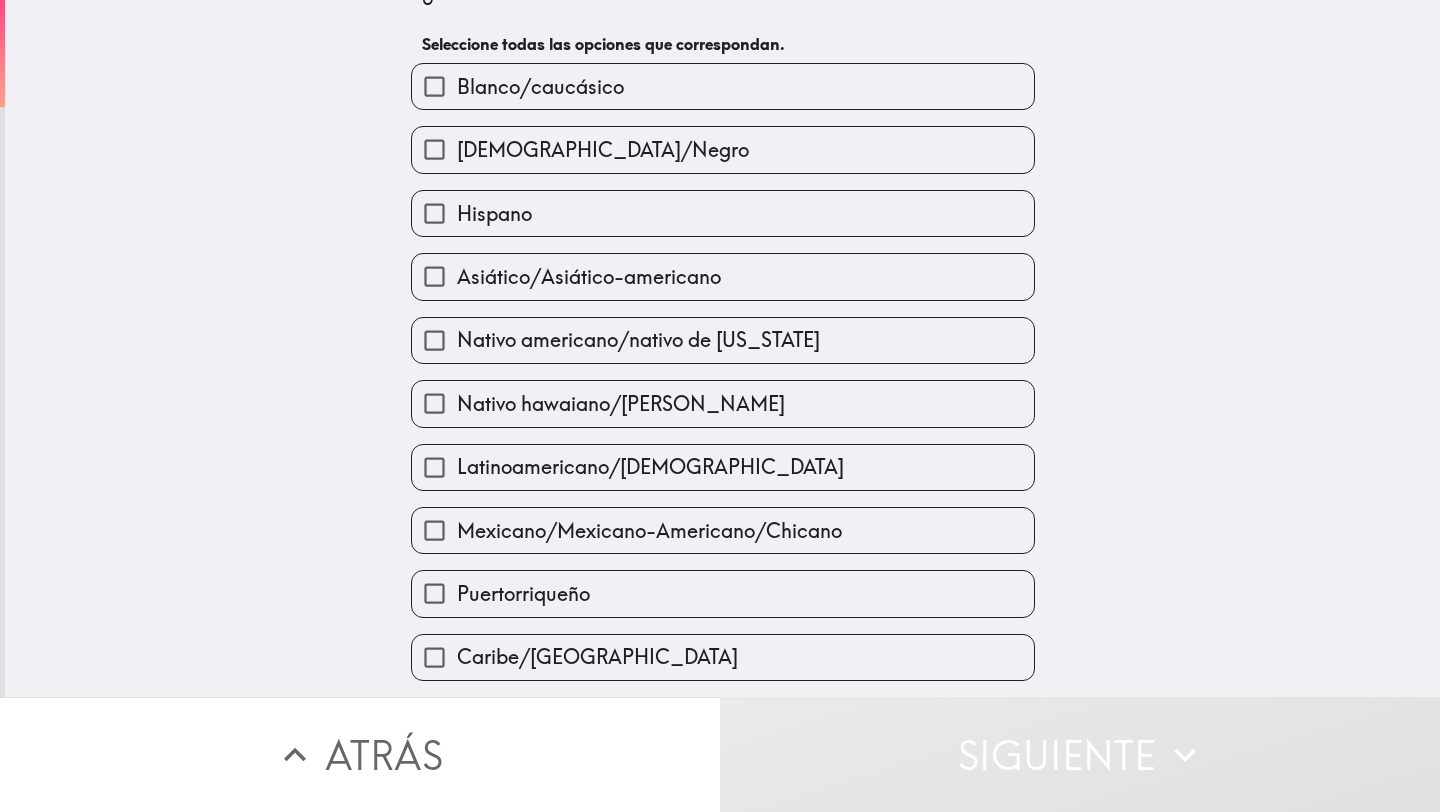 click on "Hispano" at bounding box center (723, 213) 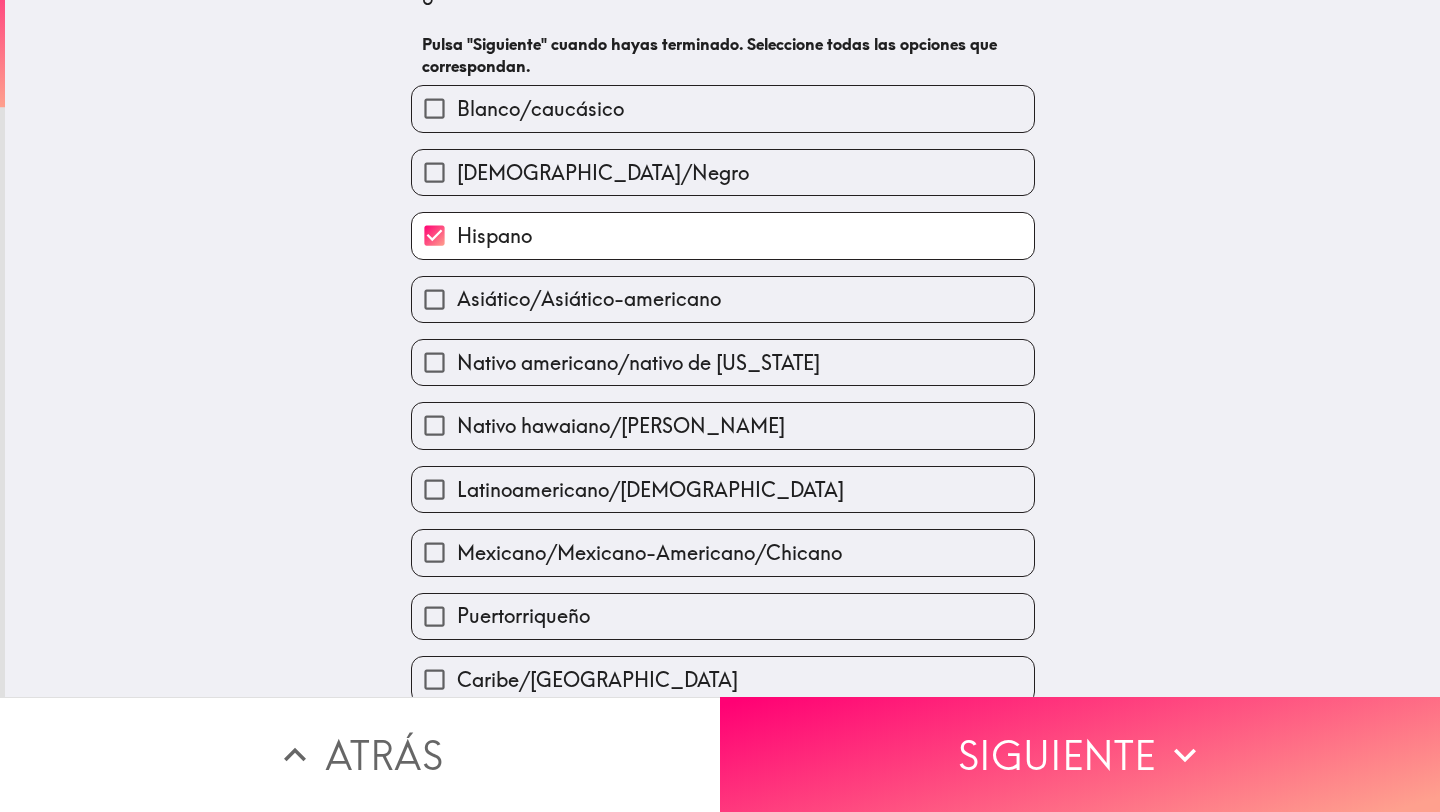 click on "Mexicano/Mexicano-Americano/Chicano" at bounding box center (649, 553) 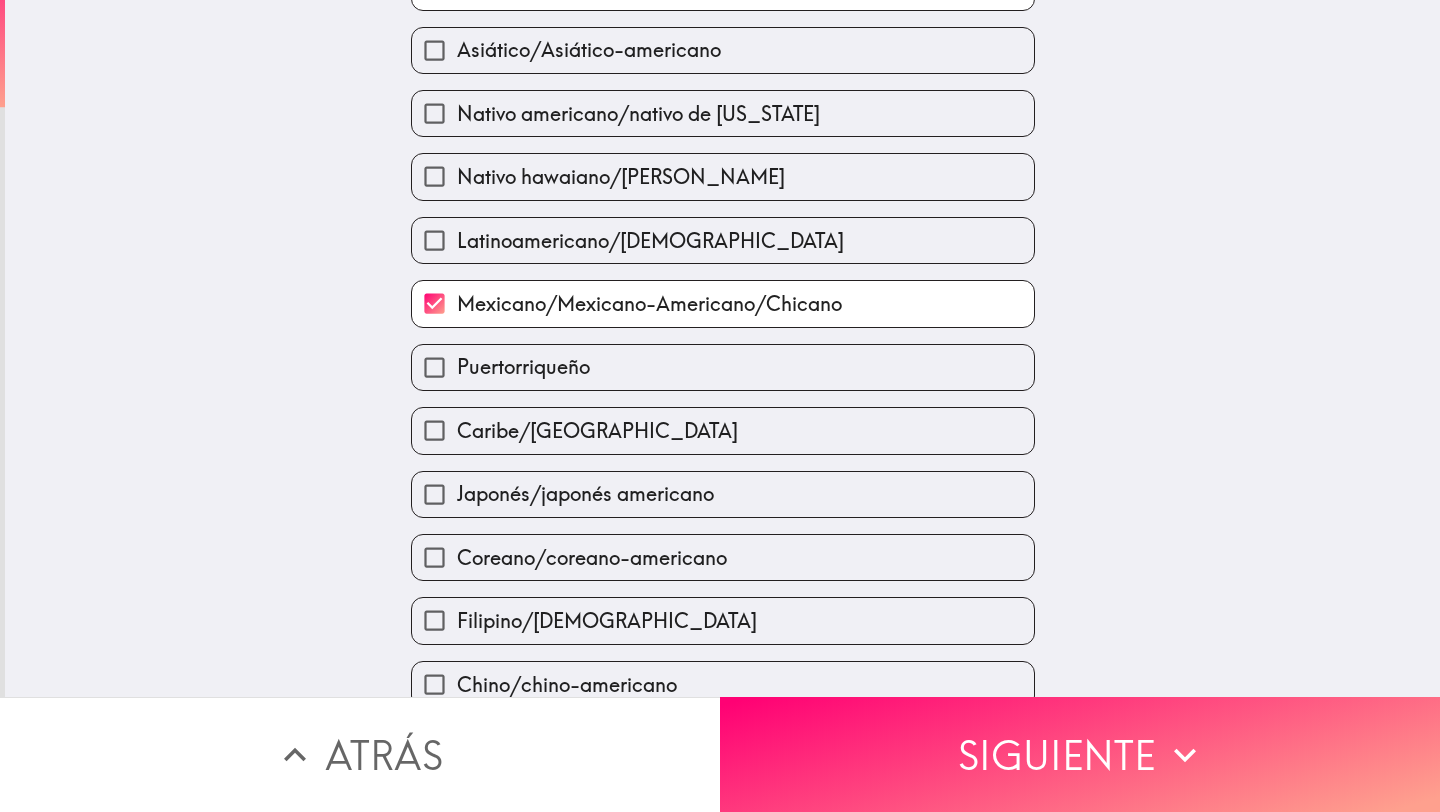 scroll, scrollTop: 298, scrollLeft: 0, axis: vertical 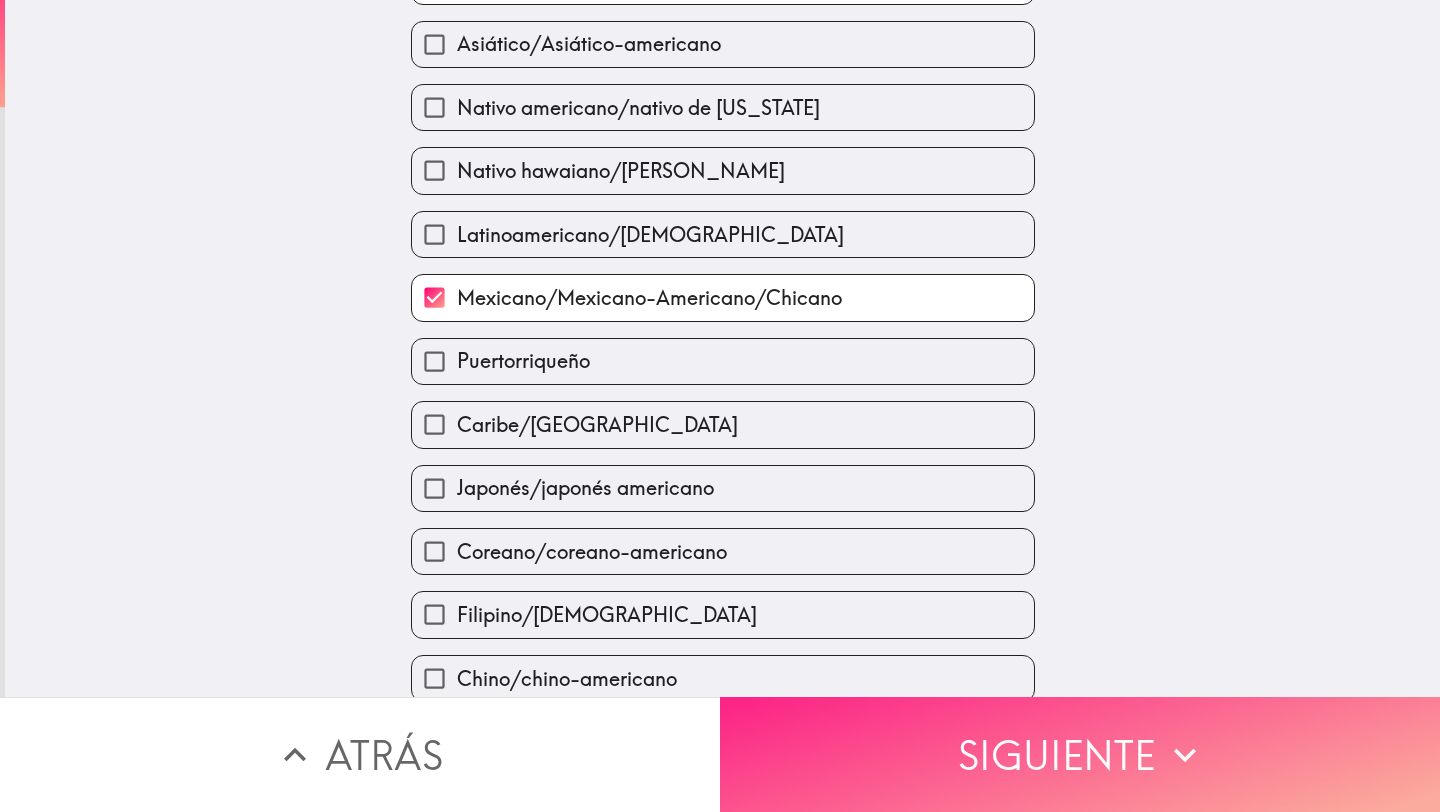 click on "Siguiente" at bounding box center [1080, 754] 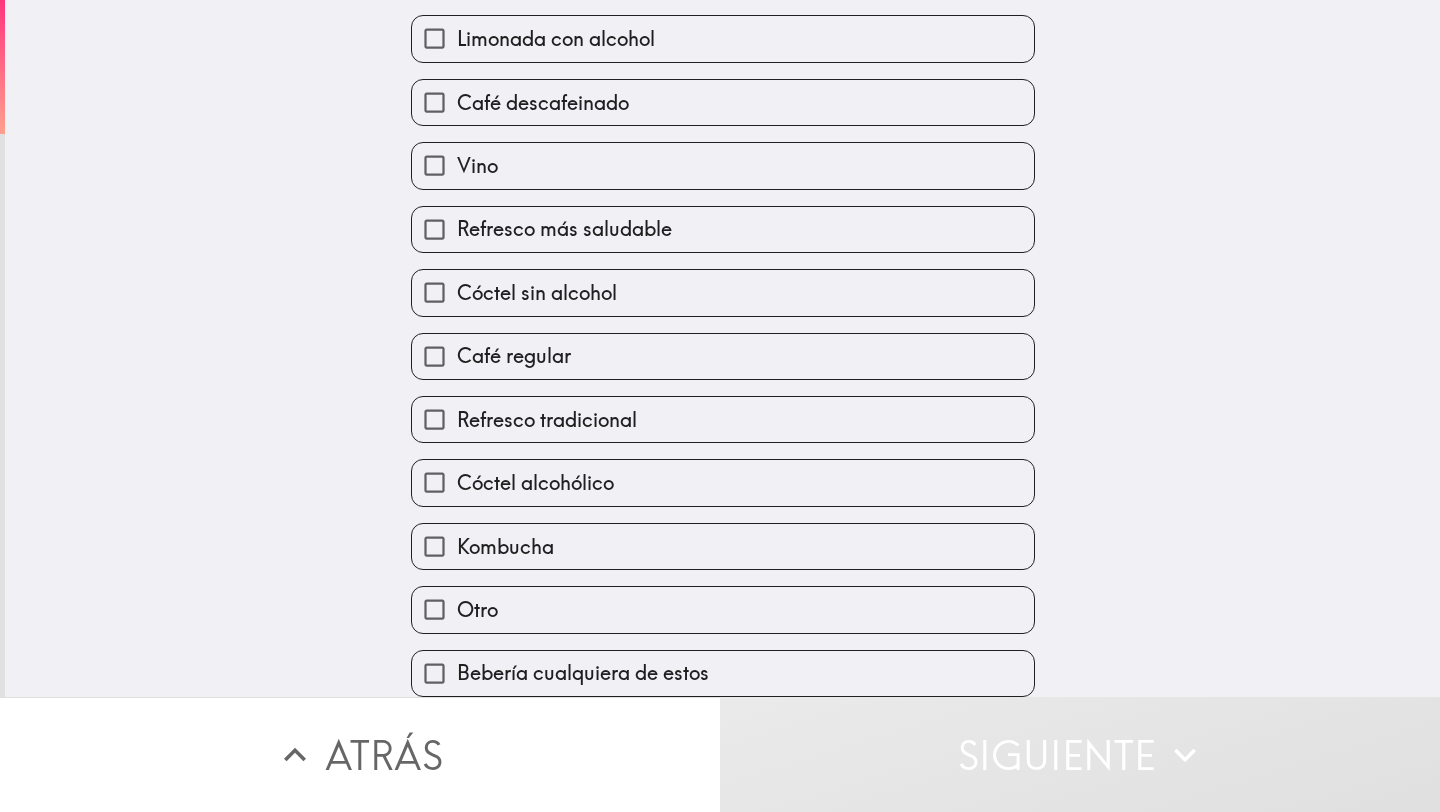 scroll, scrollTop: 264, scrollLeft: 0, axis: vertical 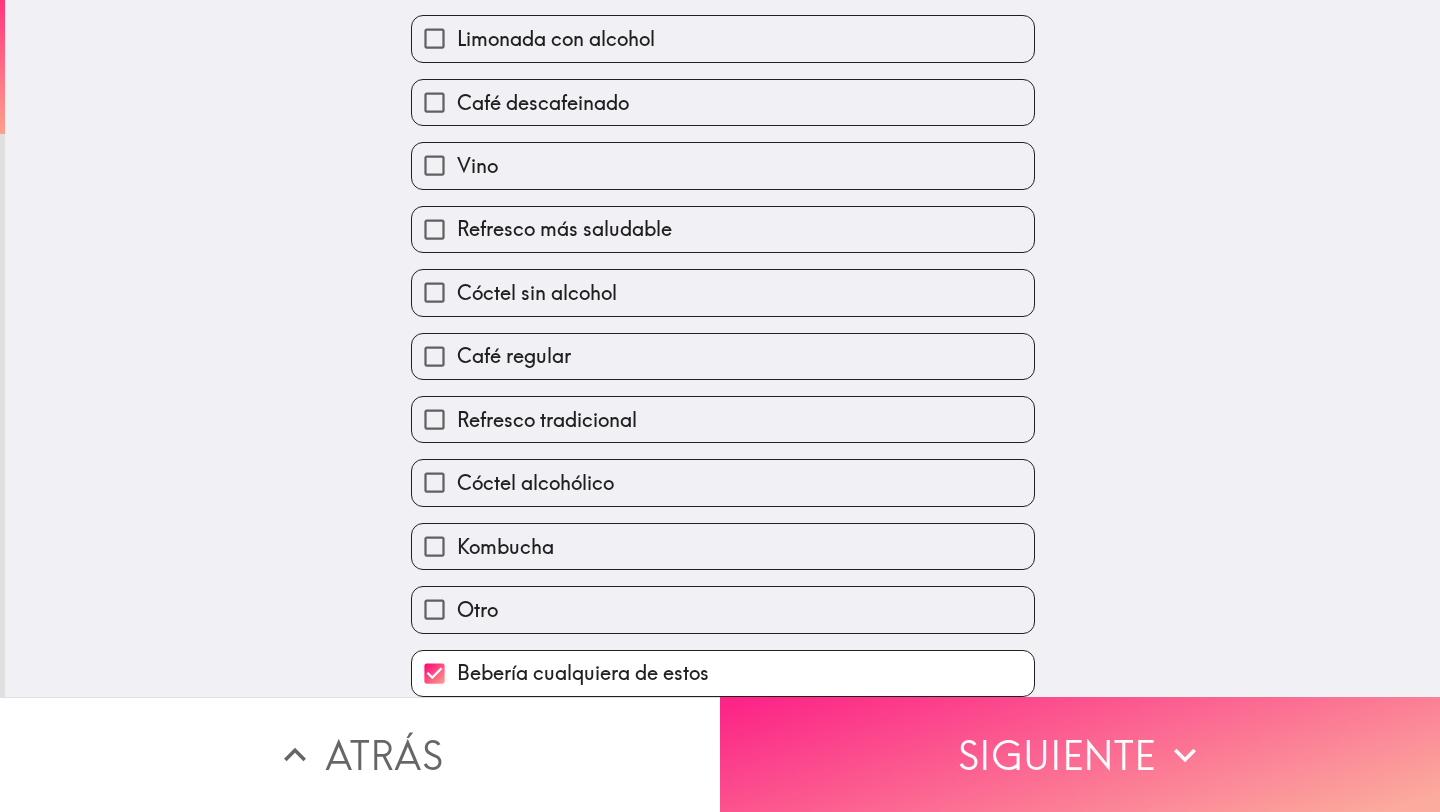 click on "Siguiente" at bounding box center (1080, 754) 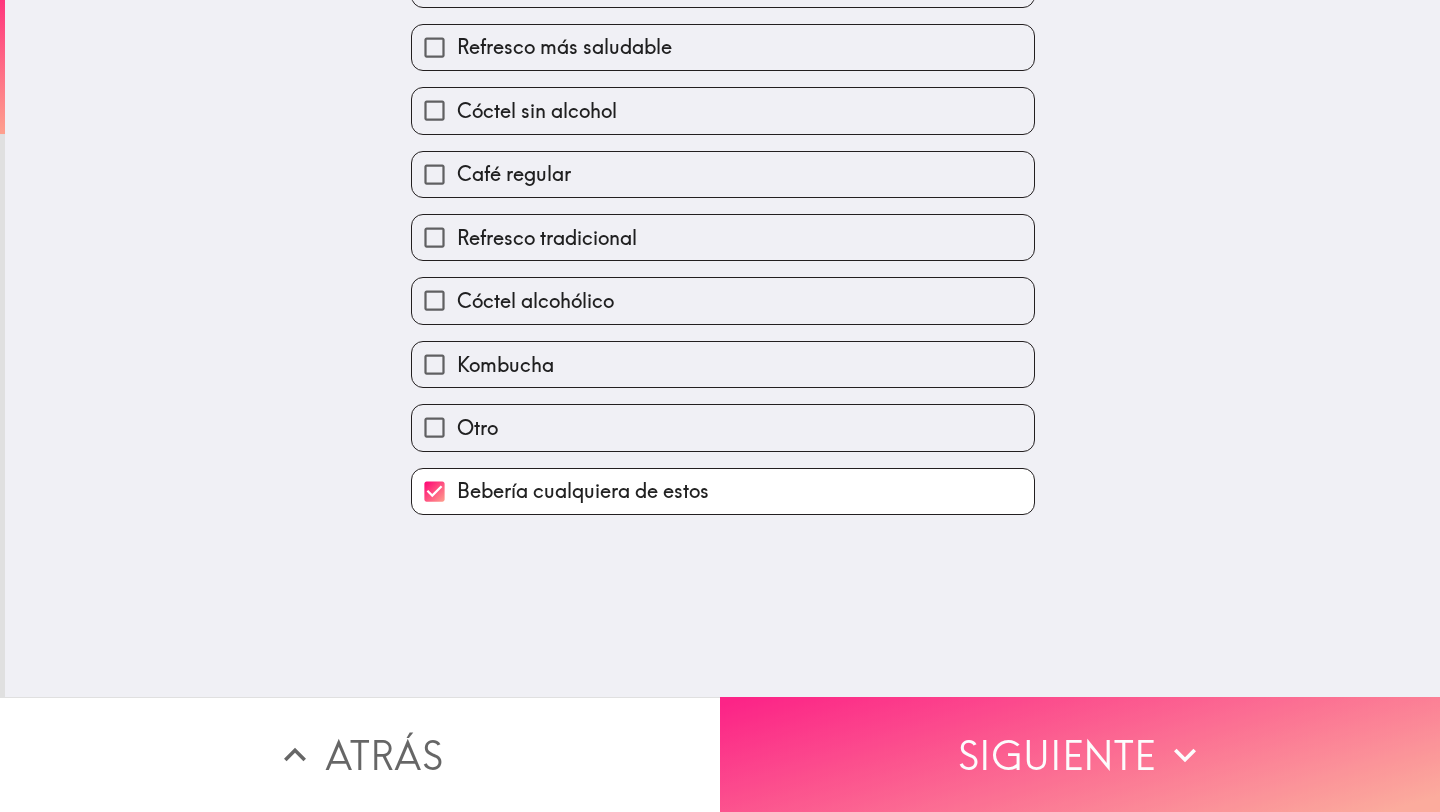 scroll, scrollTop: 0, scrollLeft: 0, axis: both 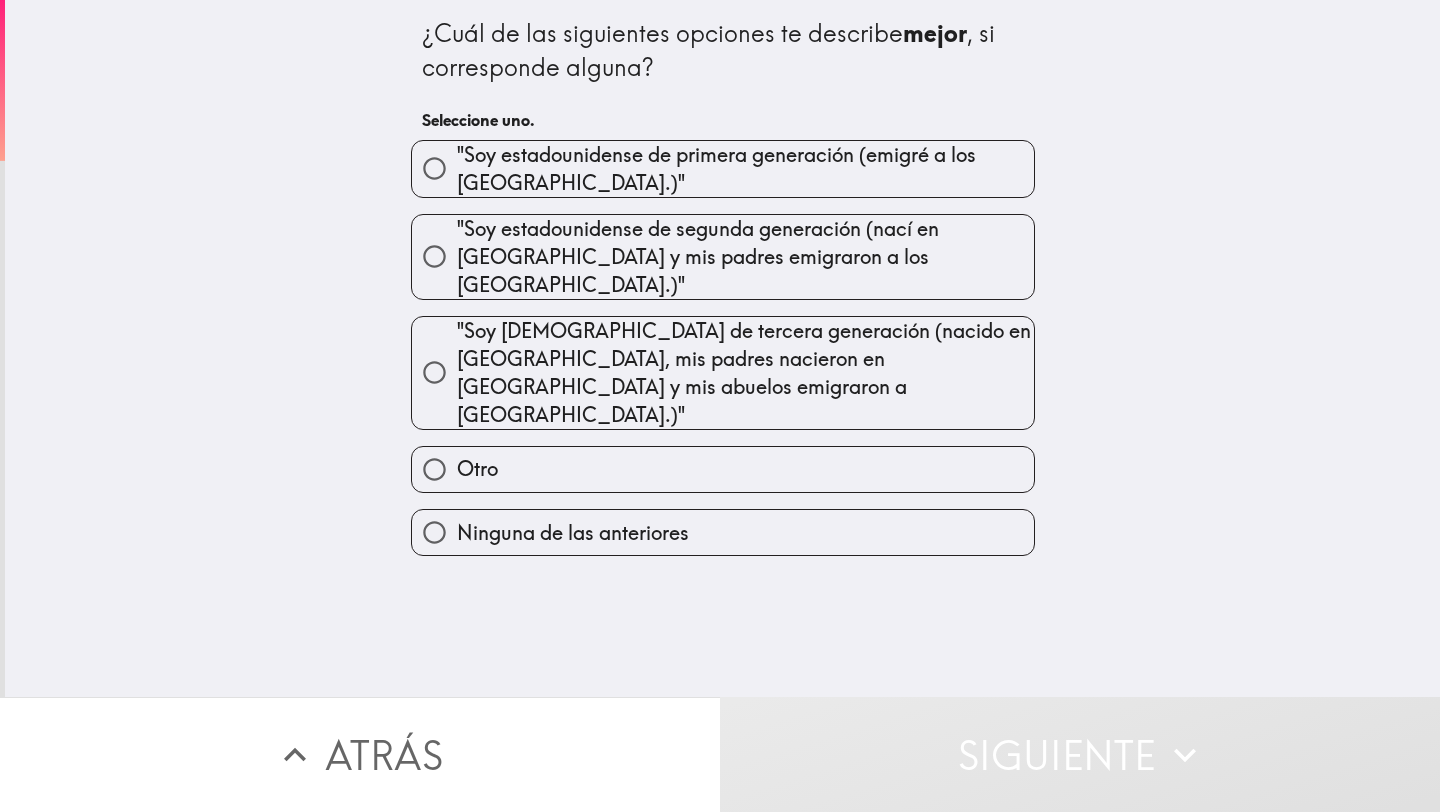 click on ""Soy estadounidense de primera generación (emigré a los [GEOGRAPHIC_DATA].)"" at bounding box center (745, 169) 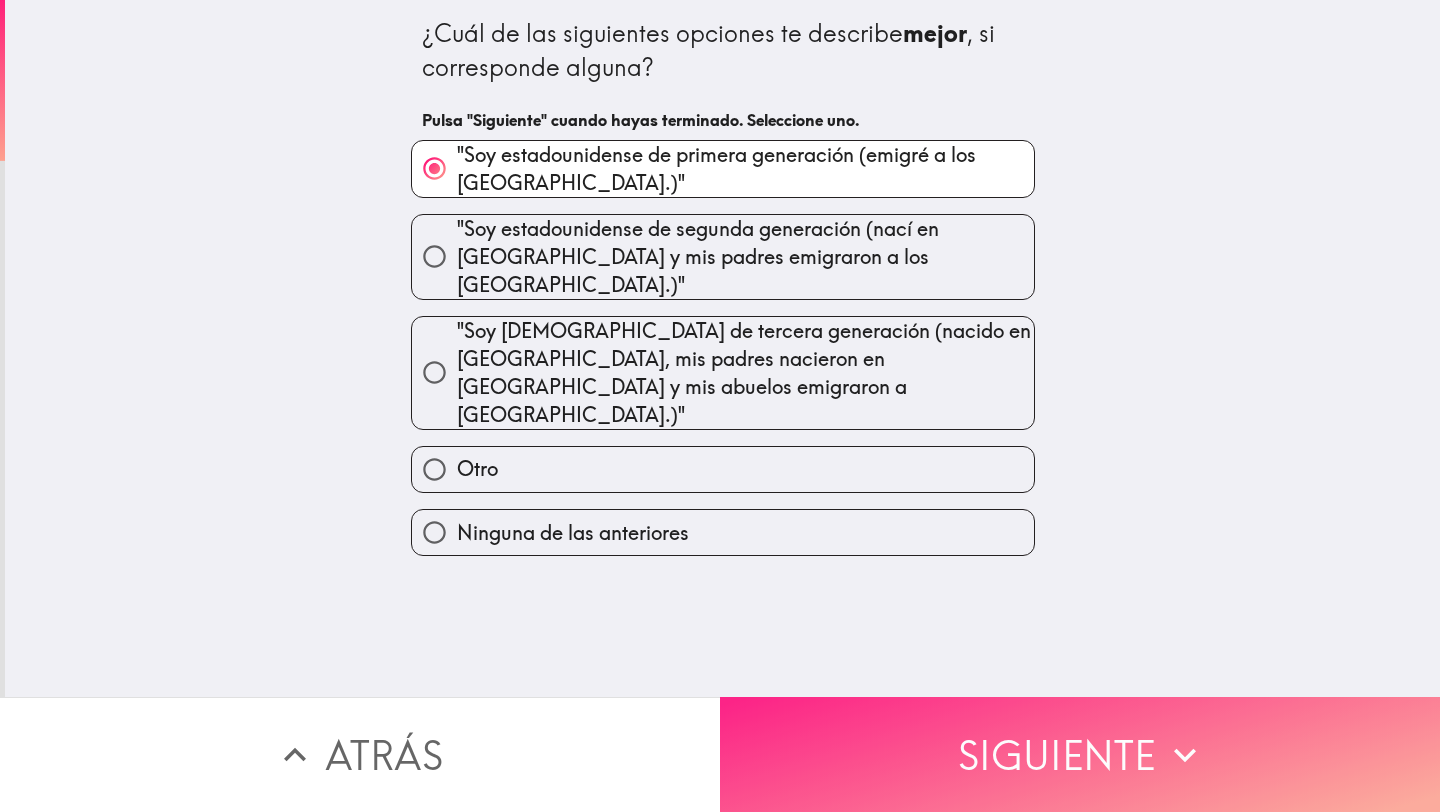 click on "Siguiente" at bounding box center [1080, 754] 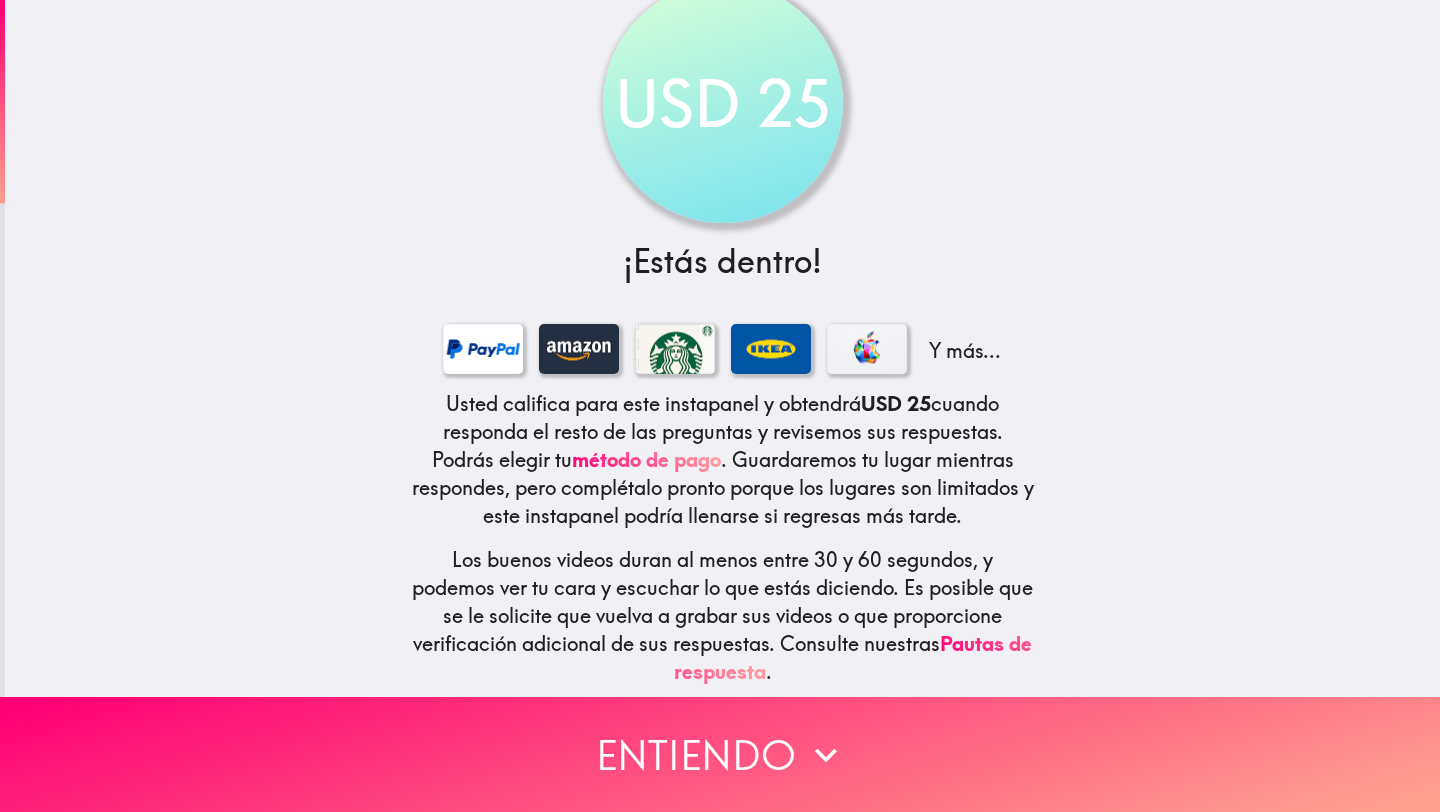 scroll, scrollTop: 126, scrollLeft: 0, axis: vertical 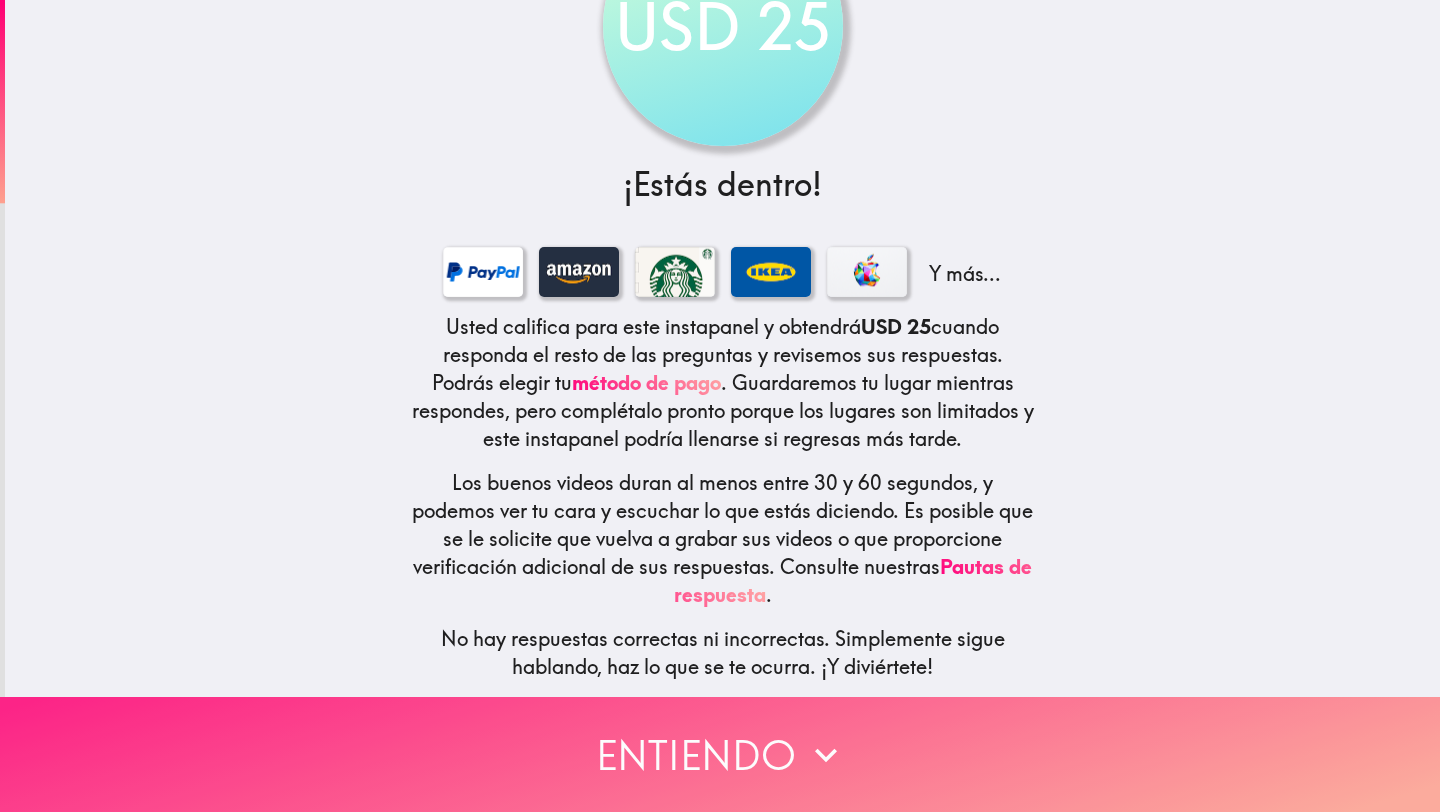 click on "Entiendo" at bounding box center (720, 754) 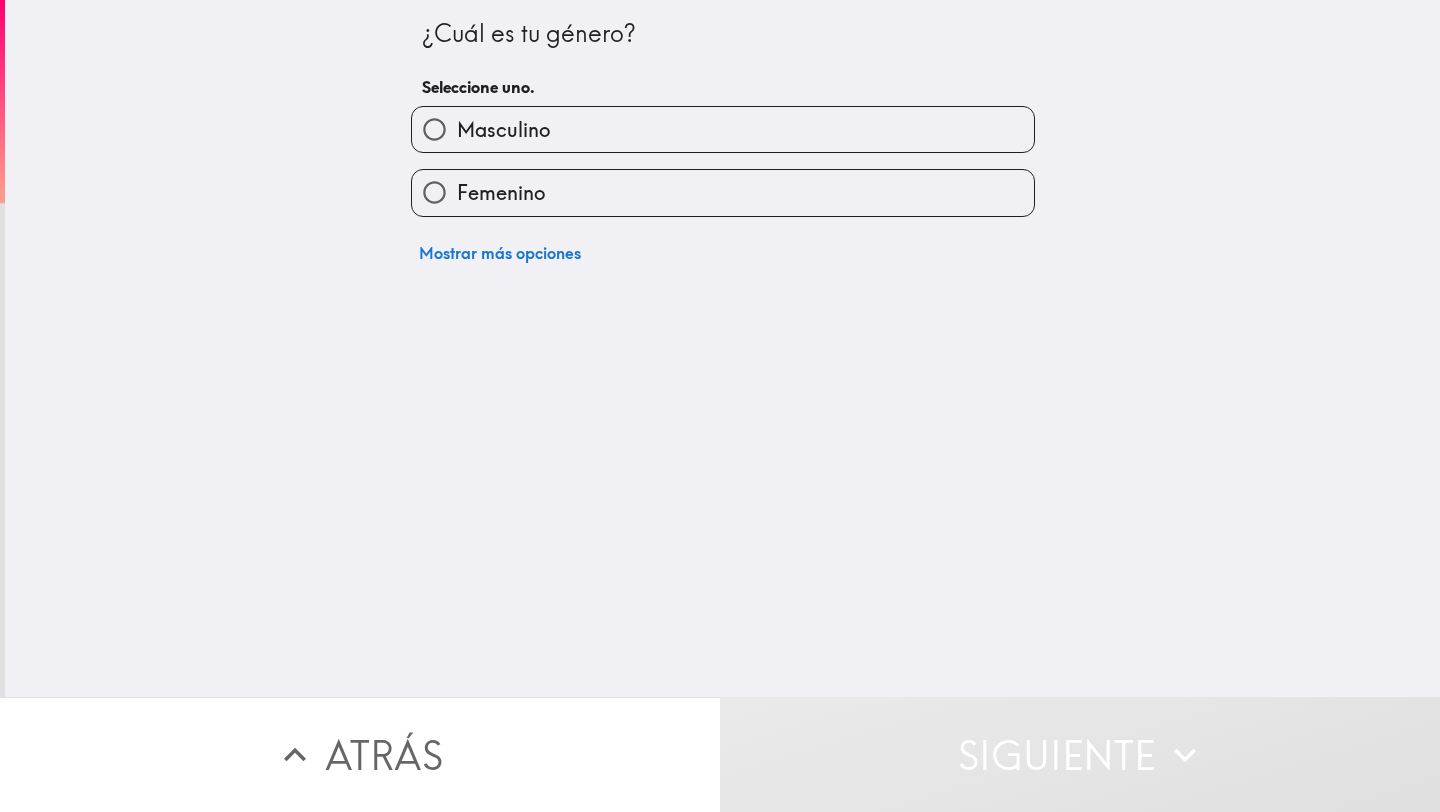 scroll, scrollTop: 0, scrollLeft: 0, axis: both 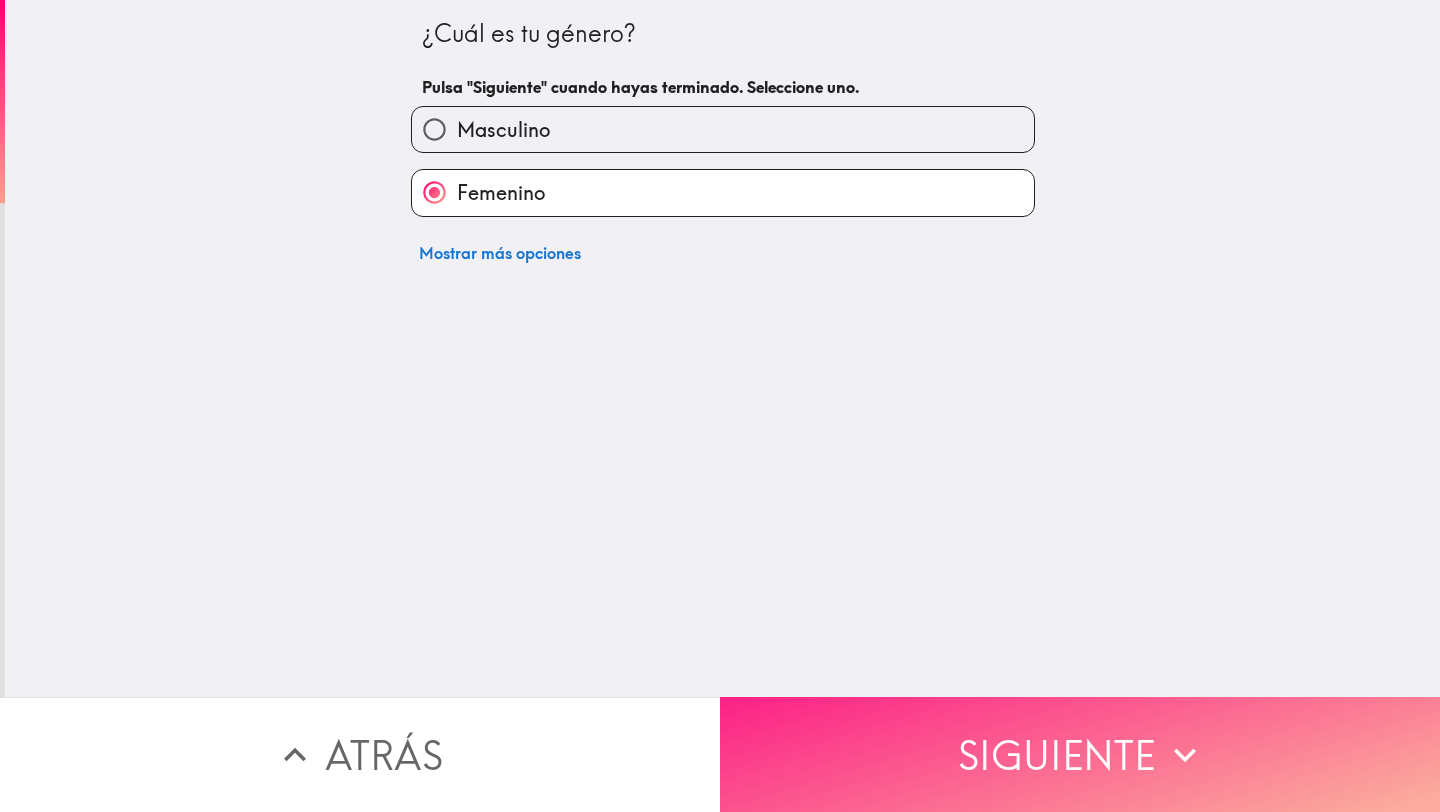 click on "Siguiente" at bounding box center [1080, 754] 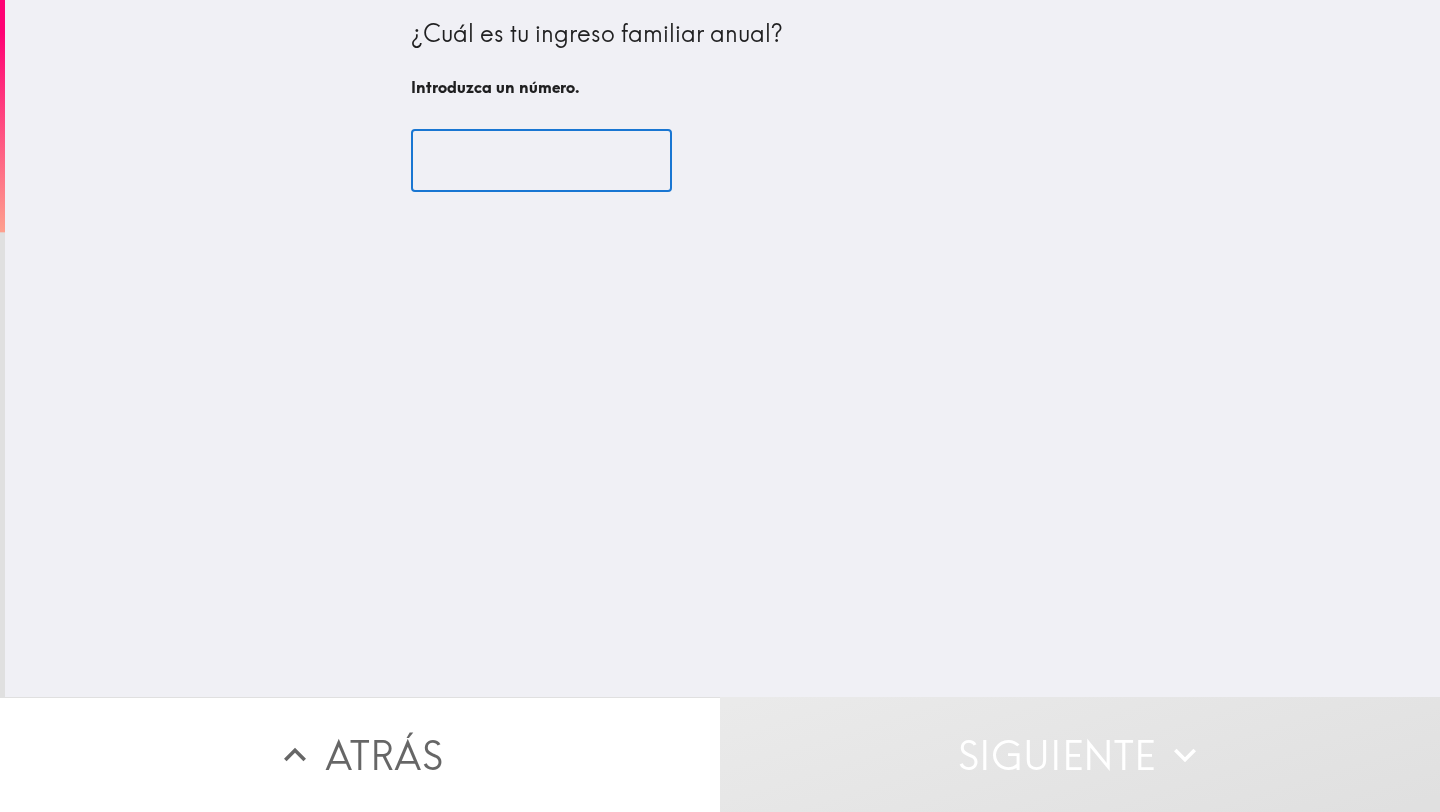 click at bounding box center [541, 161] 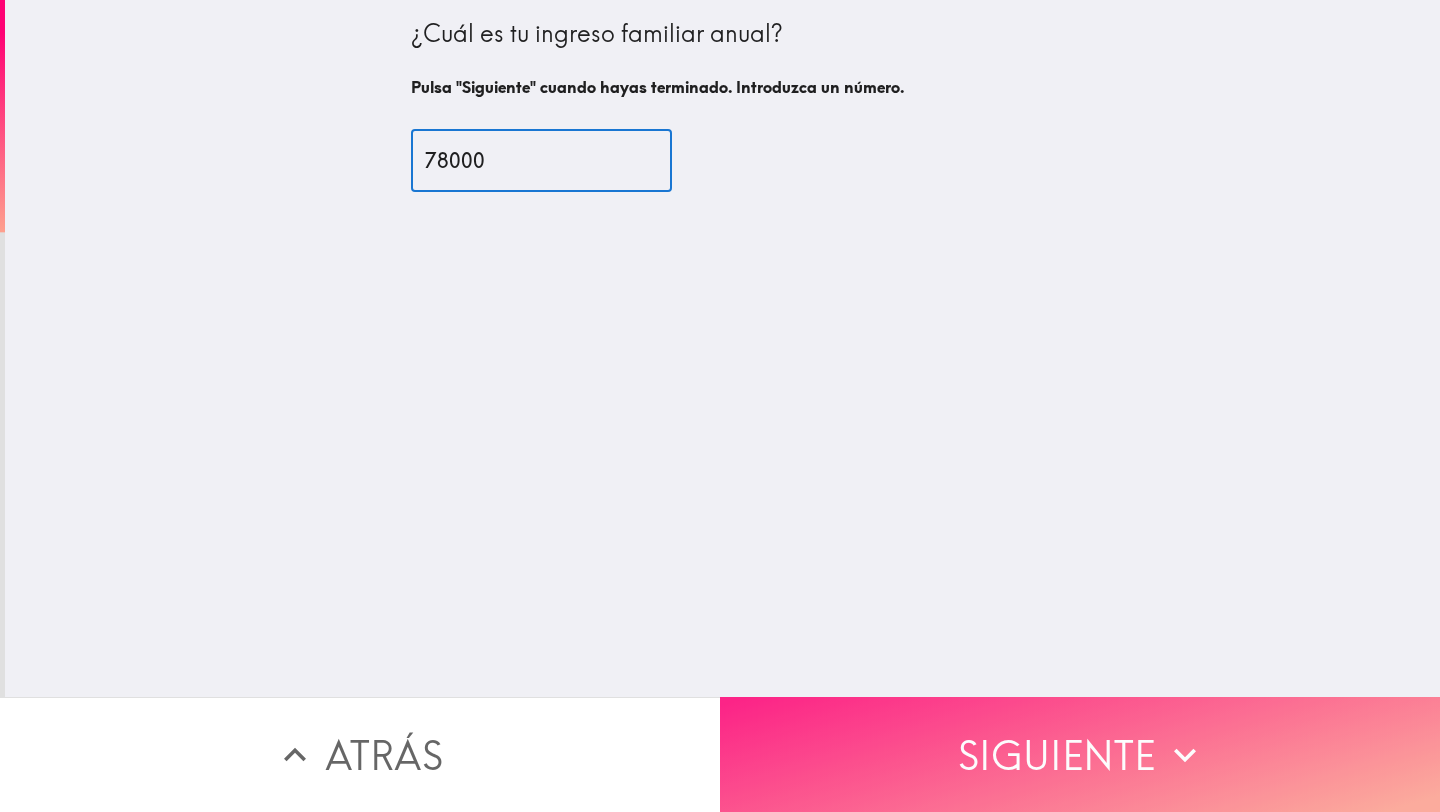 type on "78000" 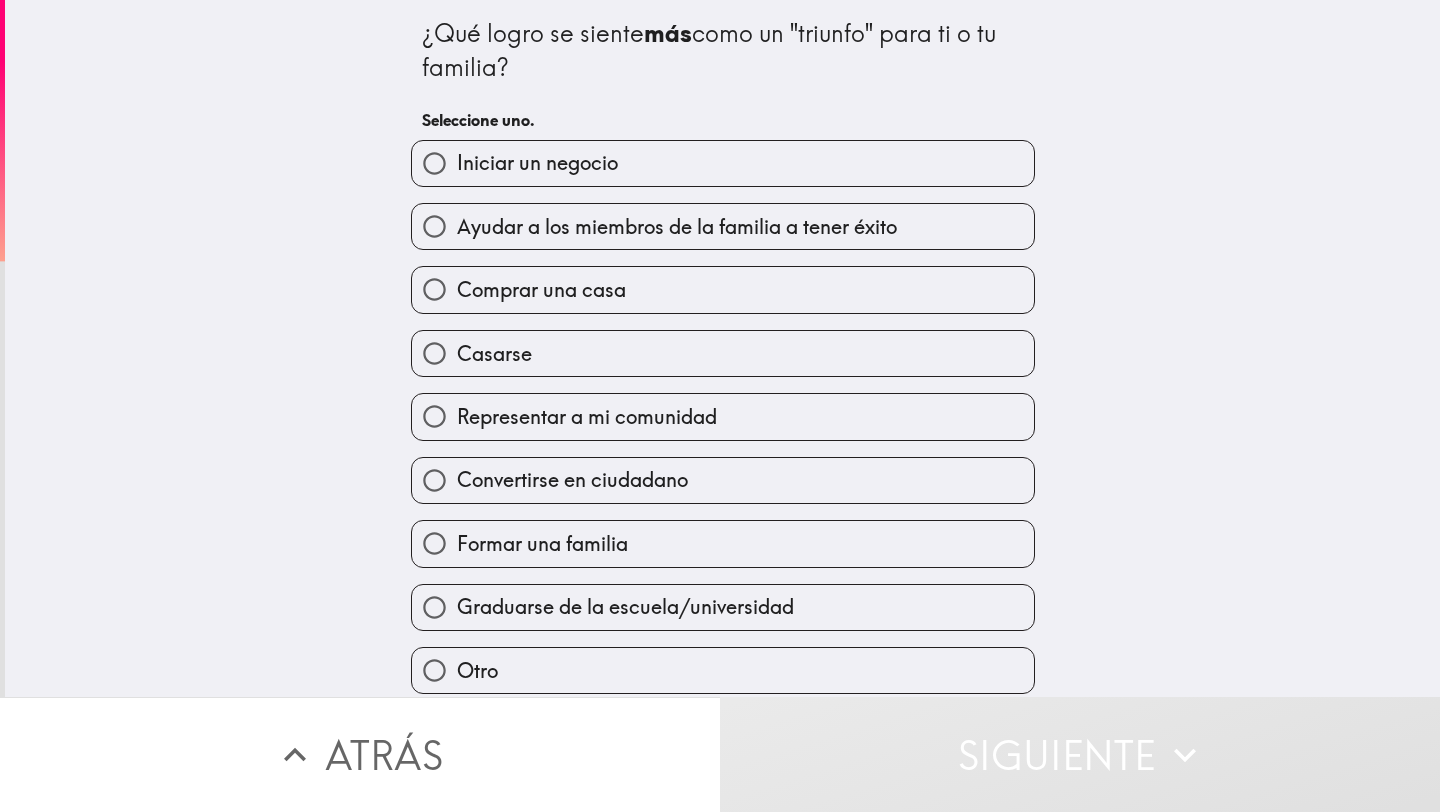 scroll, scrollTop: 6, scrollLeft: 0, axis: vertical 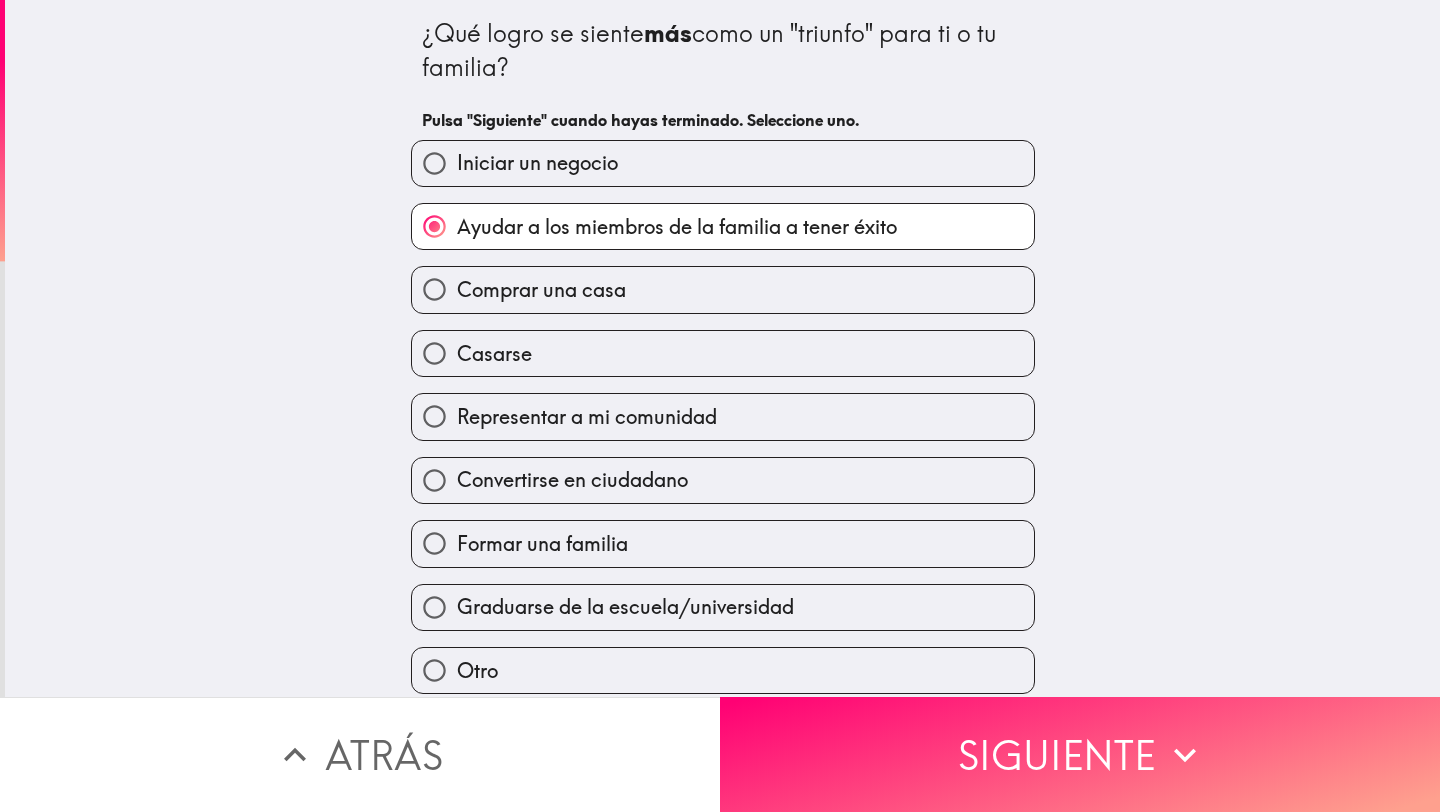 click on "Representar a mi comunidad" at bounding box center (587, 417) 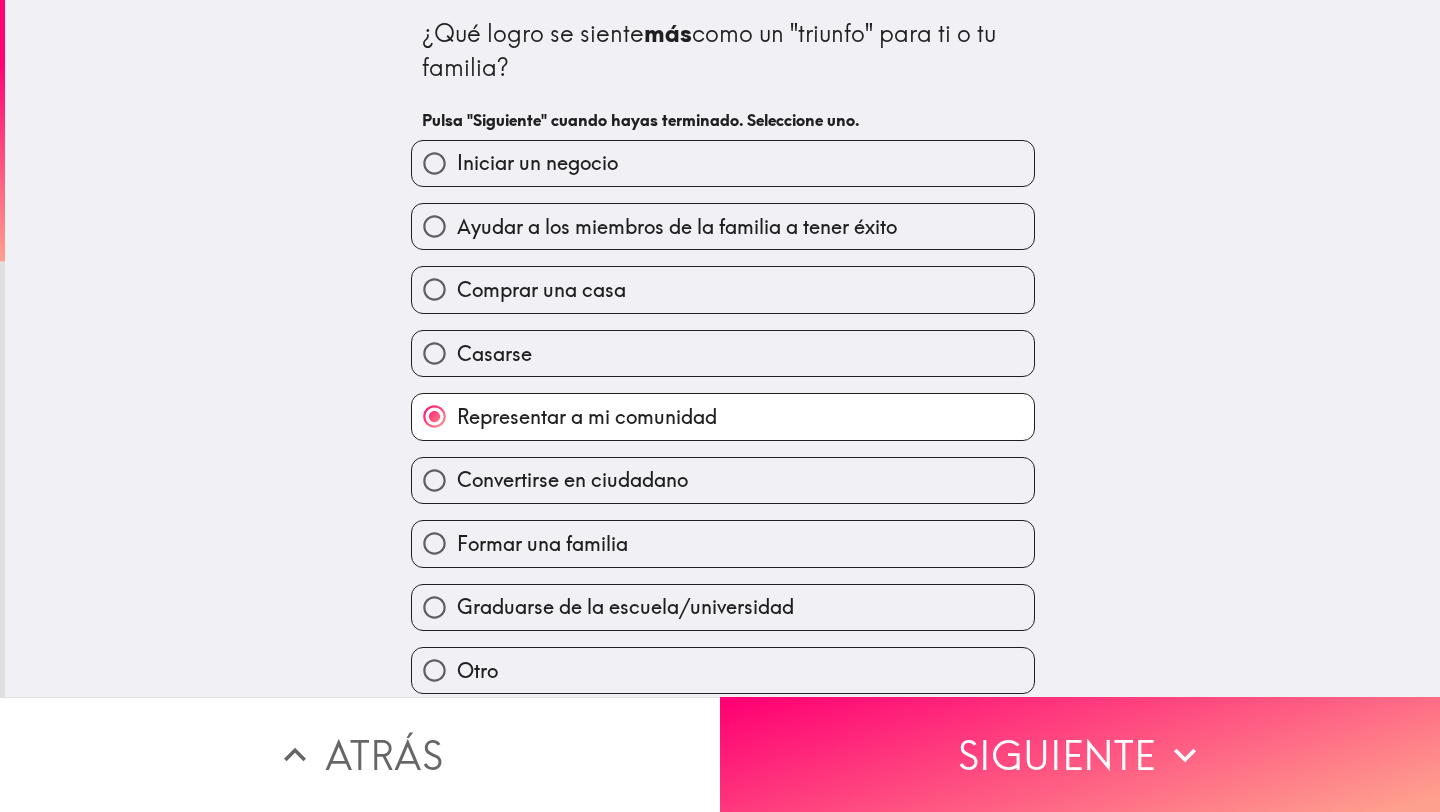 click on "Formar una familia" at bounding box center [542, 544] 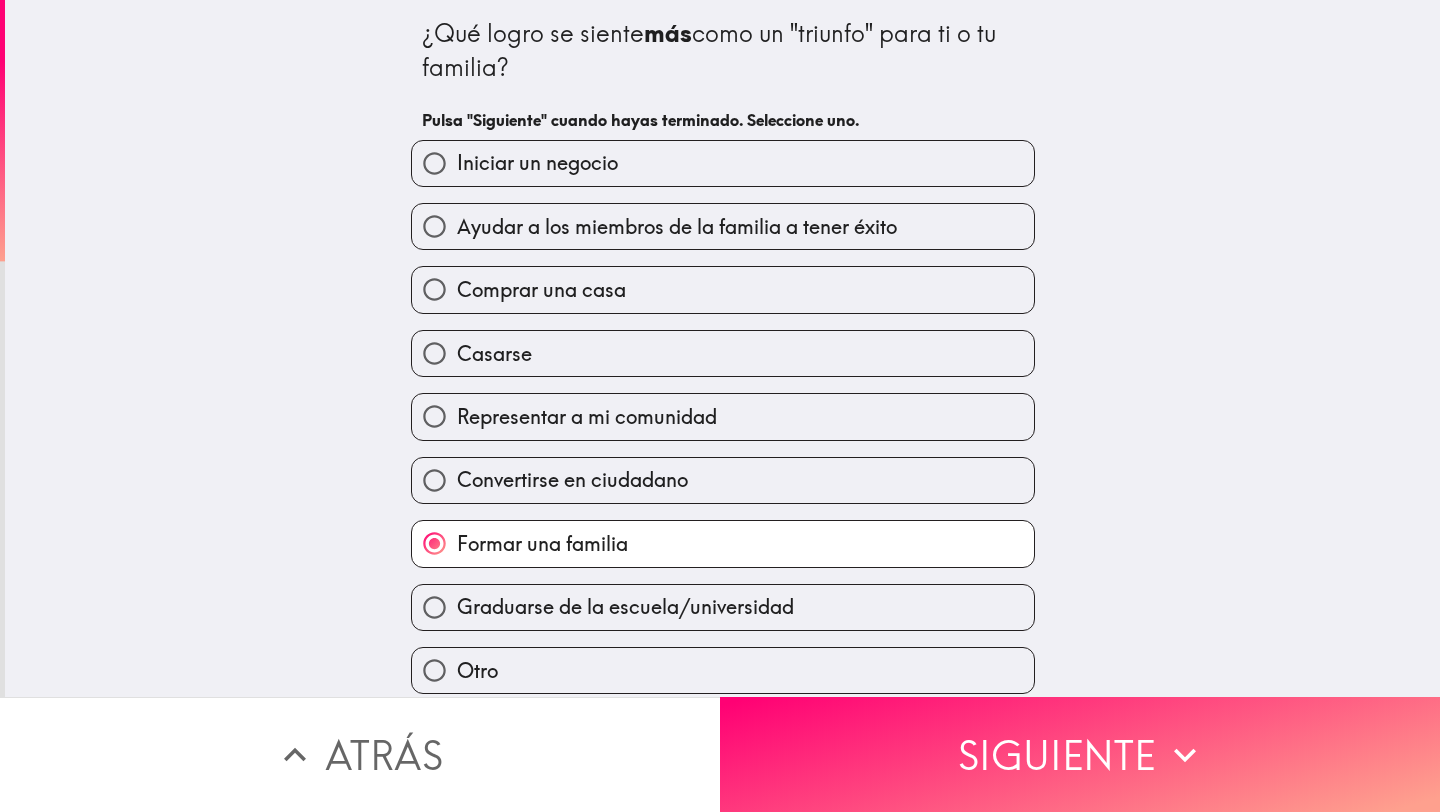click on "Representar a mi comunidad" at bounding box center (587, 417) 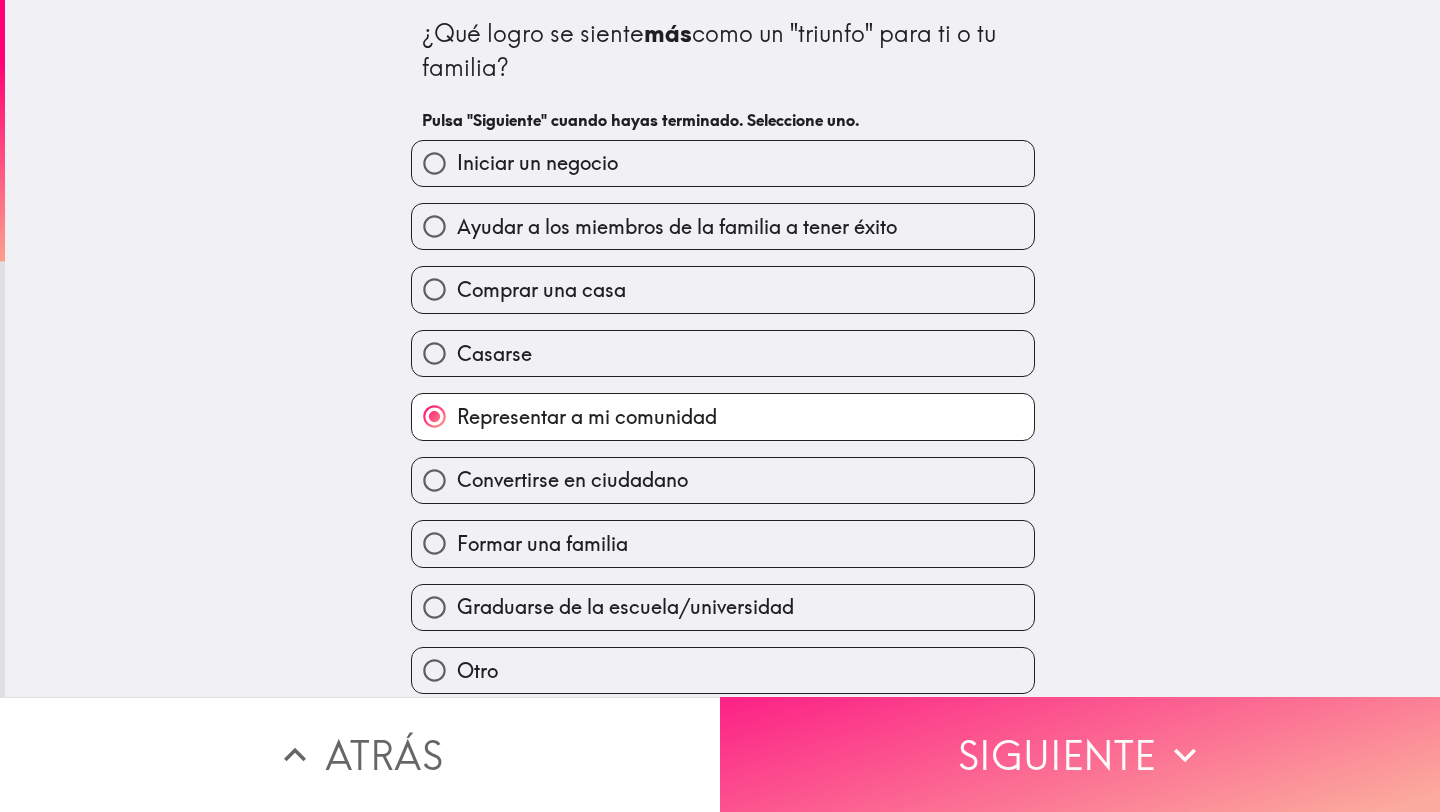 click on "Siguiente" at bounding box center [1080, 754] 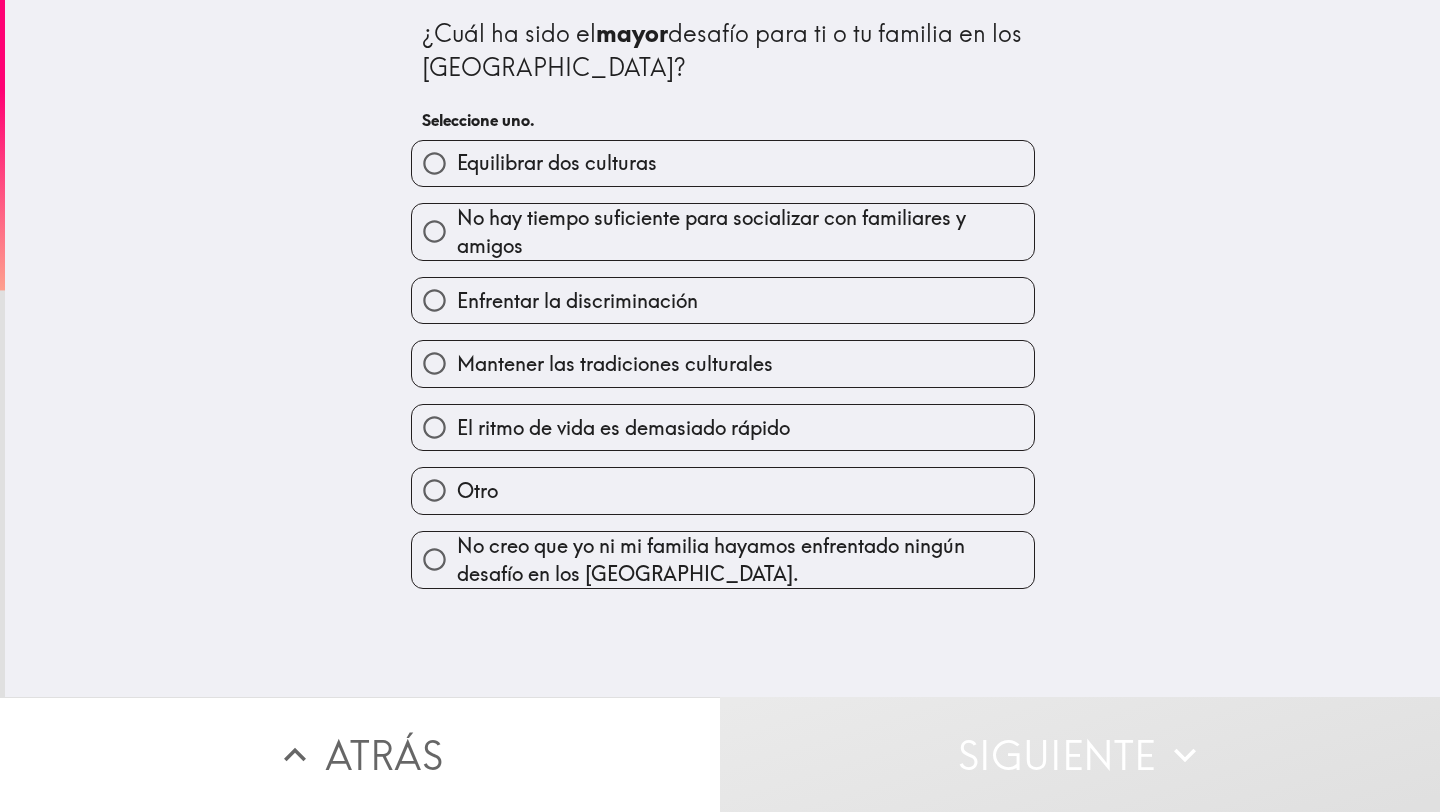 click on "El ritmo de vida es demasiado rápido" at bounding box center [623, 428] 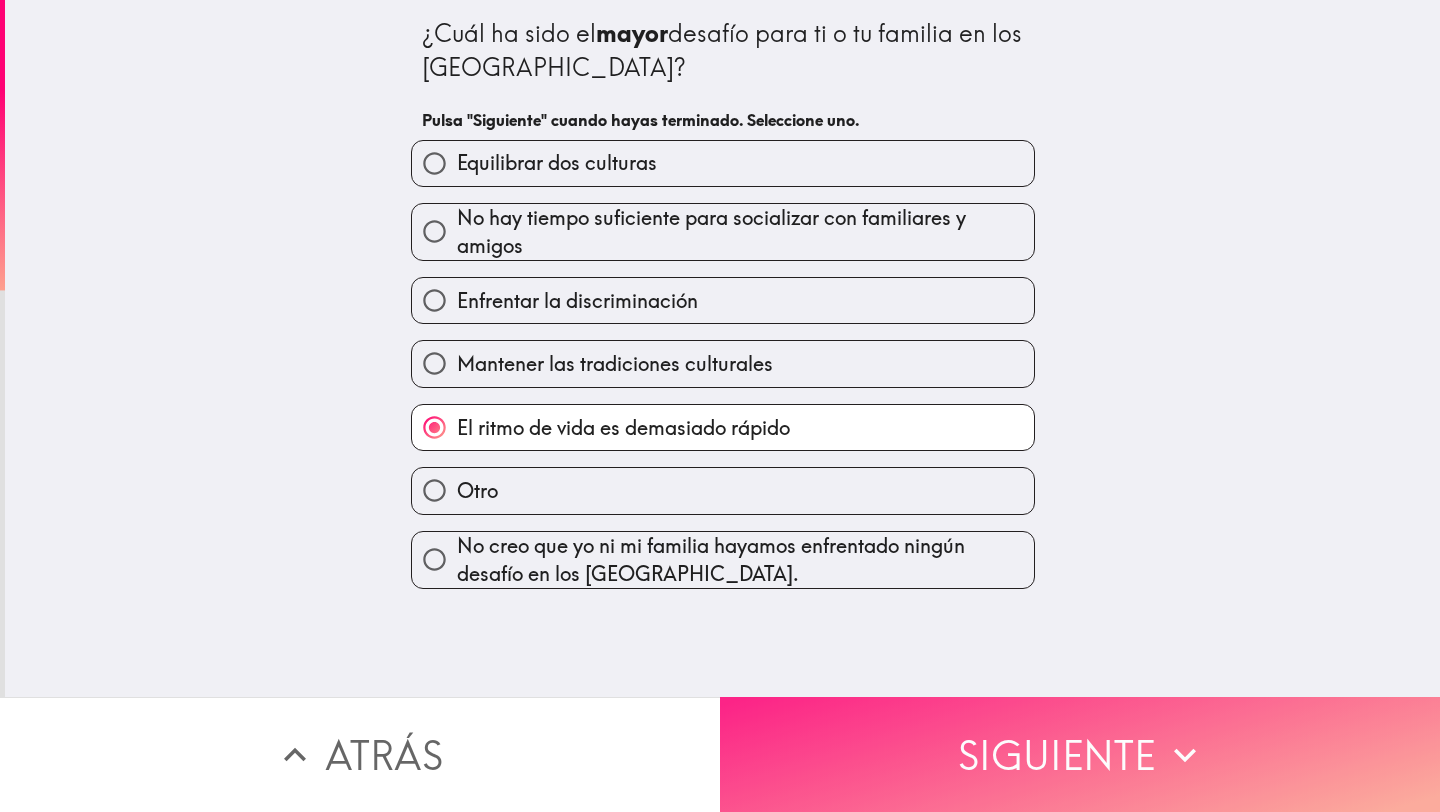 click on "Siguiente" at bounding box center (1080, 754) 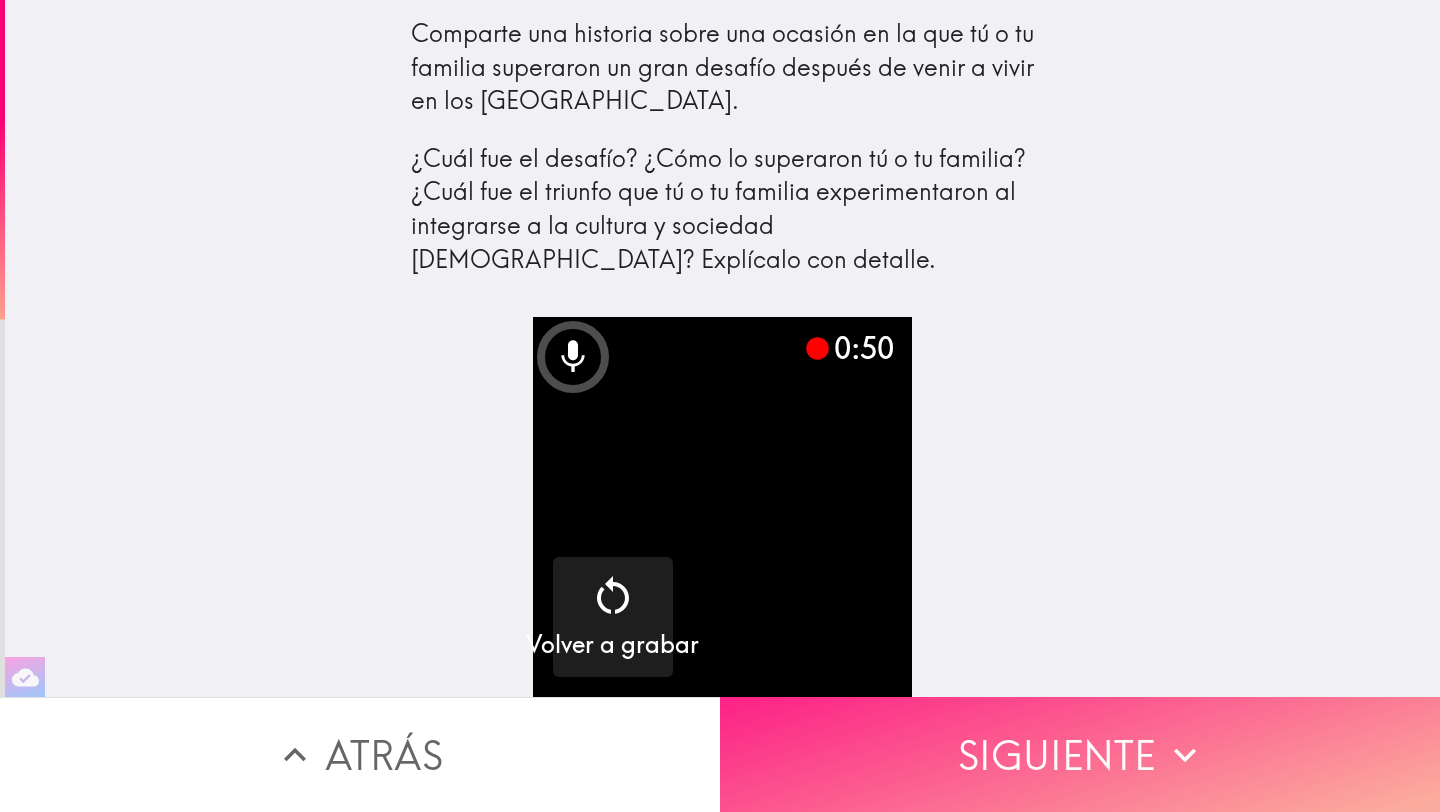 click on "Siguiente" at bounding box center (1080, 754) 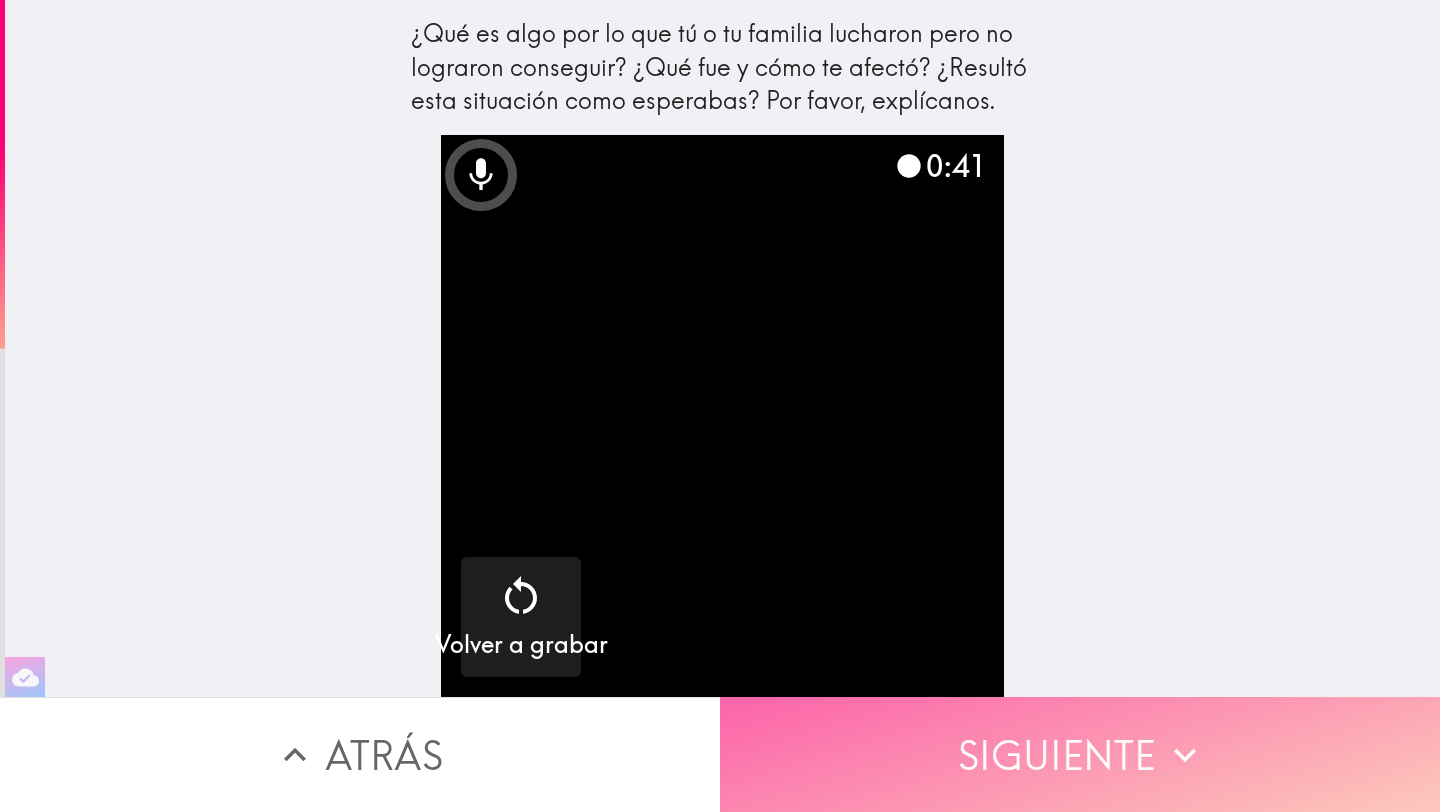 click on "Siguiente" at bounding box center [1080, 754] 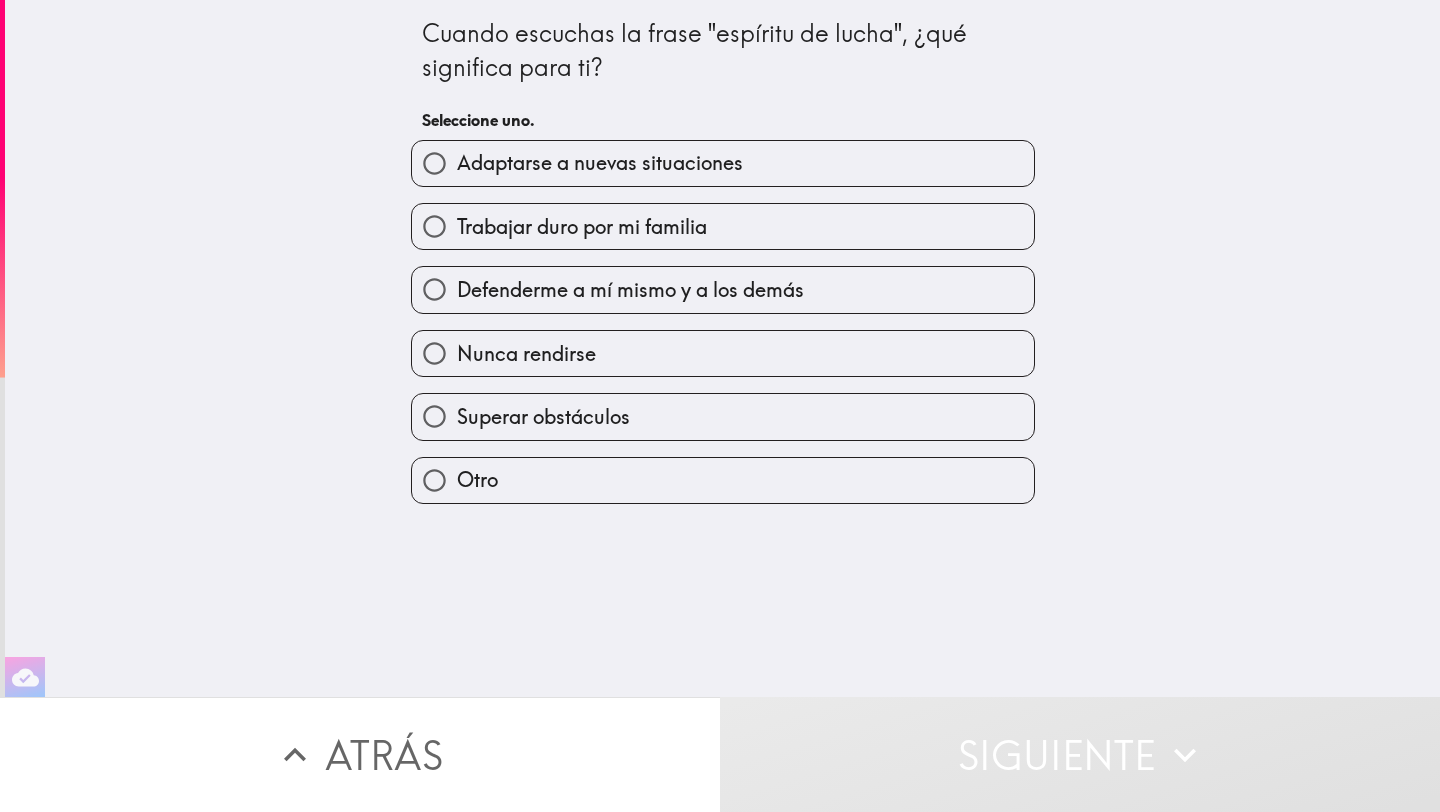click on "Nunca rendirse" at bounding box center (723, 353) 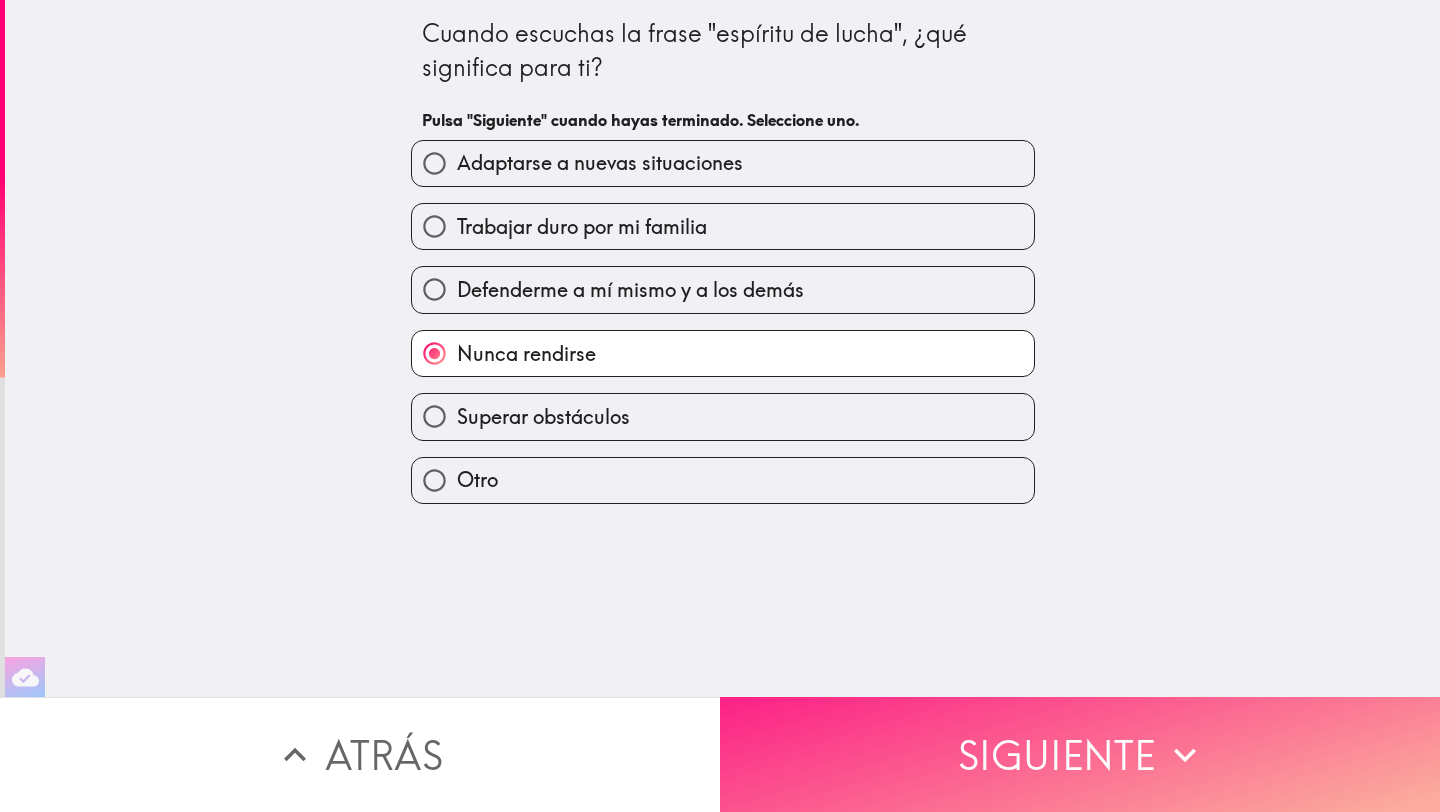 click on "Siguiente" at bounding box center [1080, 754] 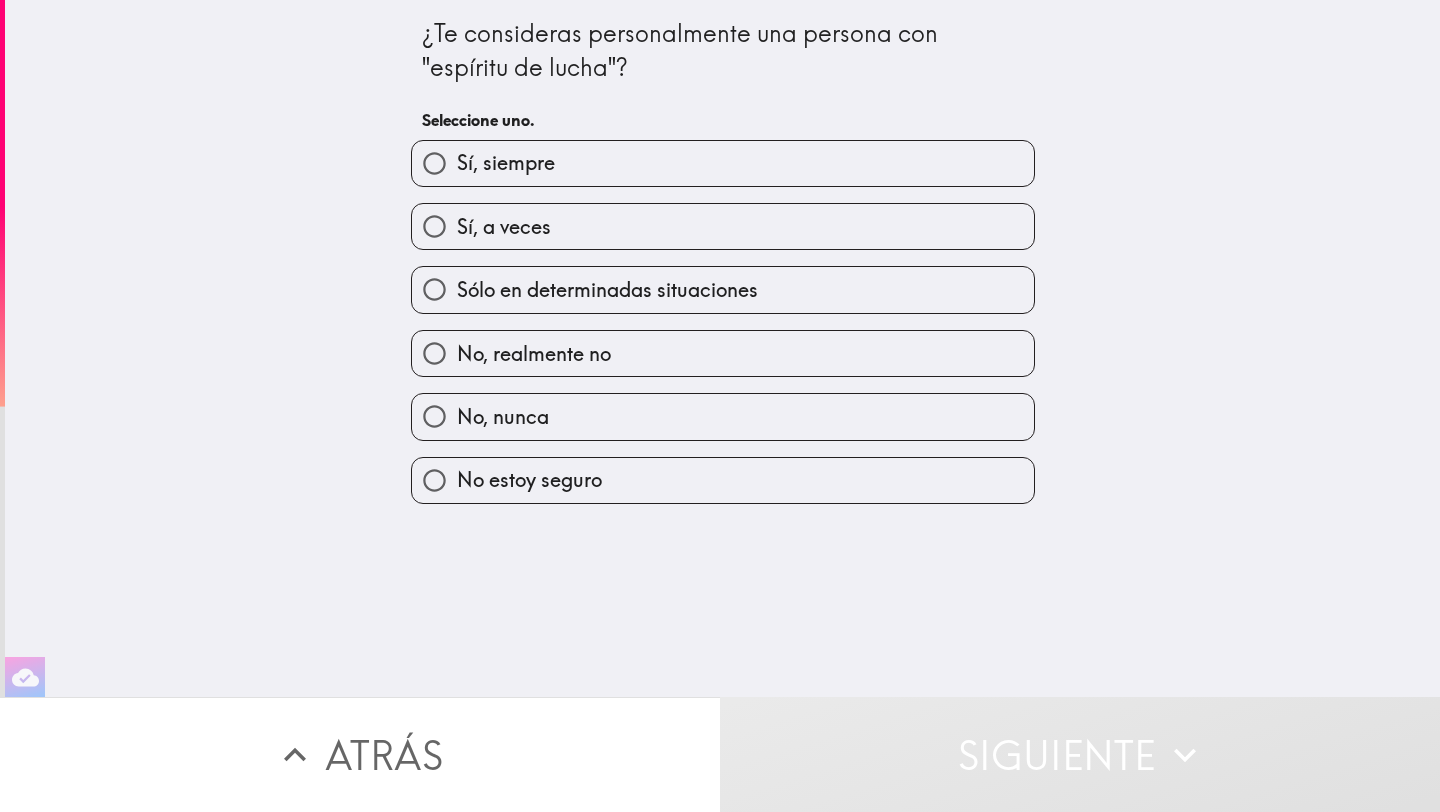 click on "Sí, siempre" at bounding box center (723, 163) 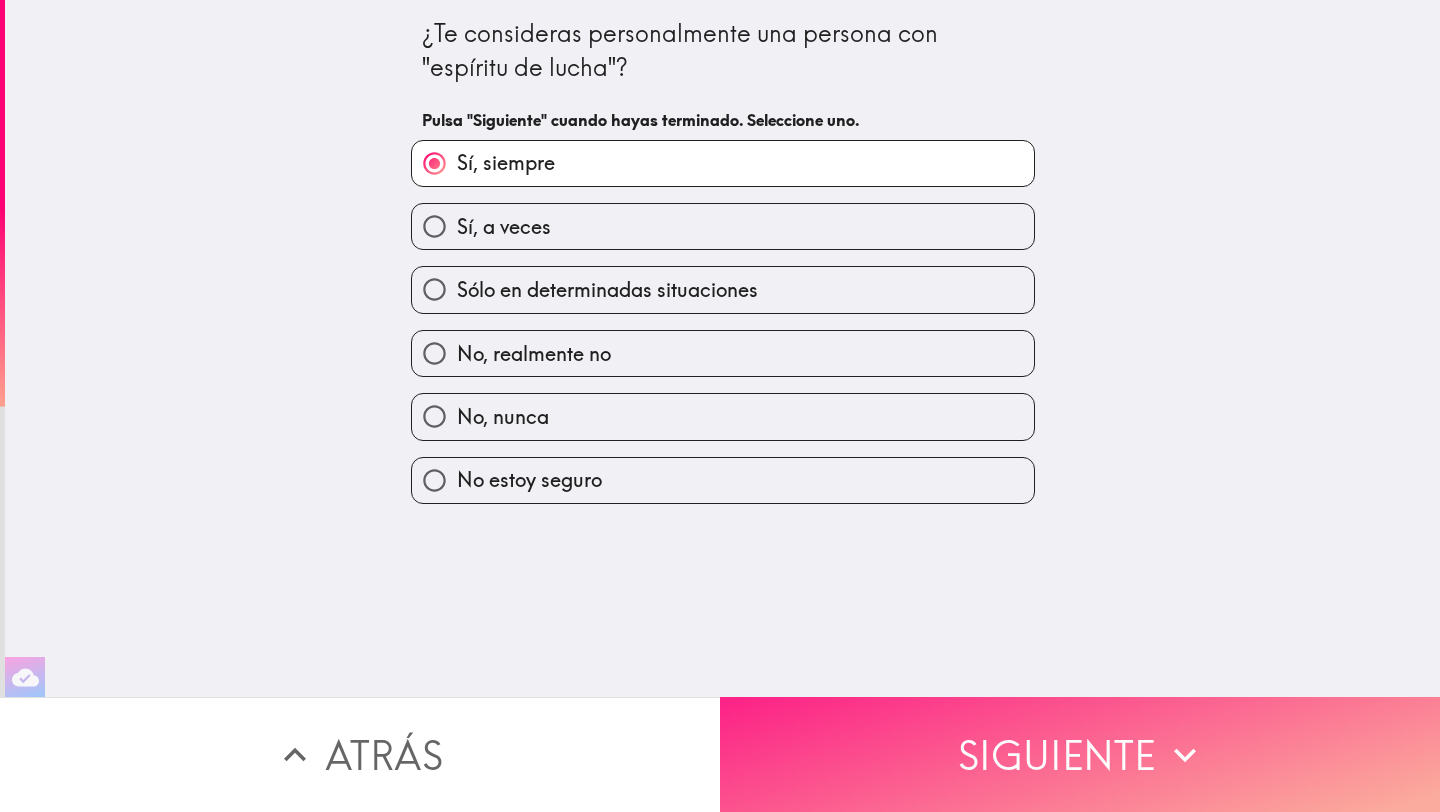 click on "Siguiente" at bounding box center (1080, 754) 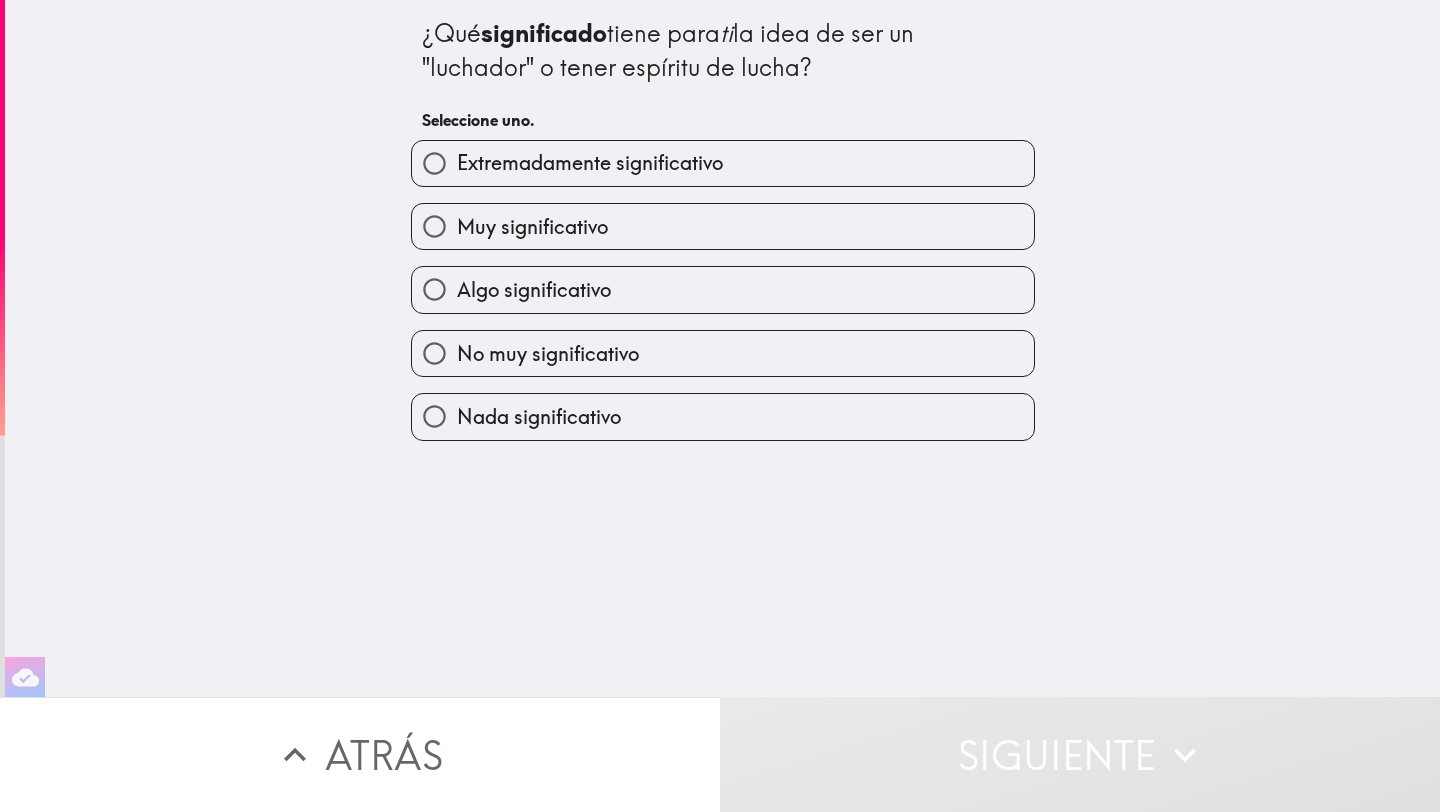 click on "Extremadamente significativo" at bounding box center [590, 163] 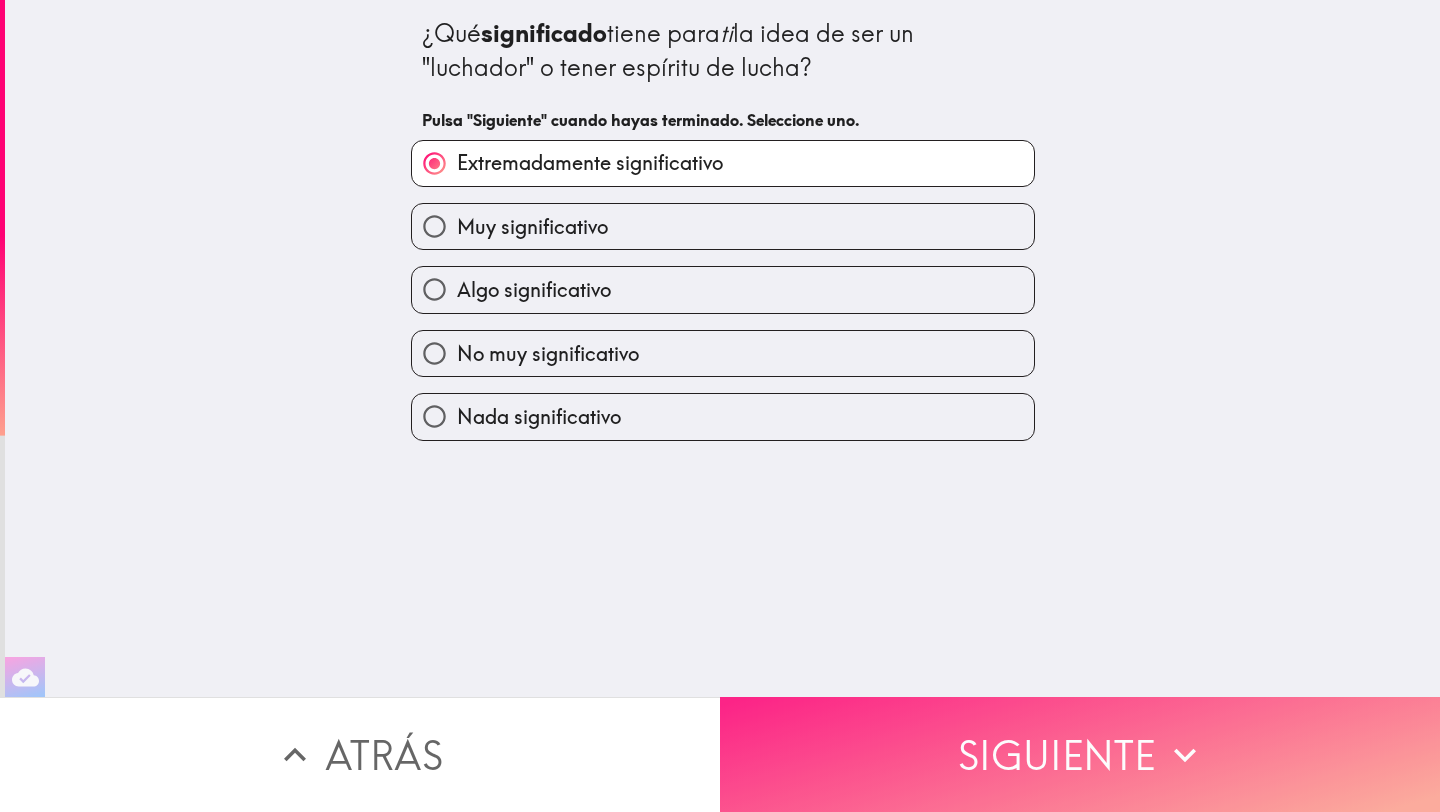 click on "Siguiente" at bounding box center [1080, 754] 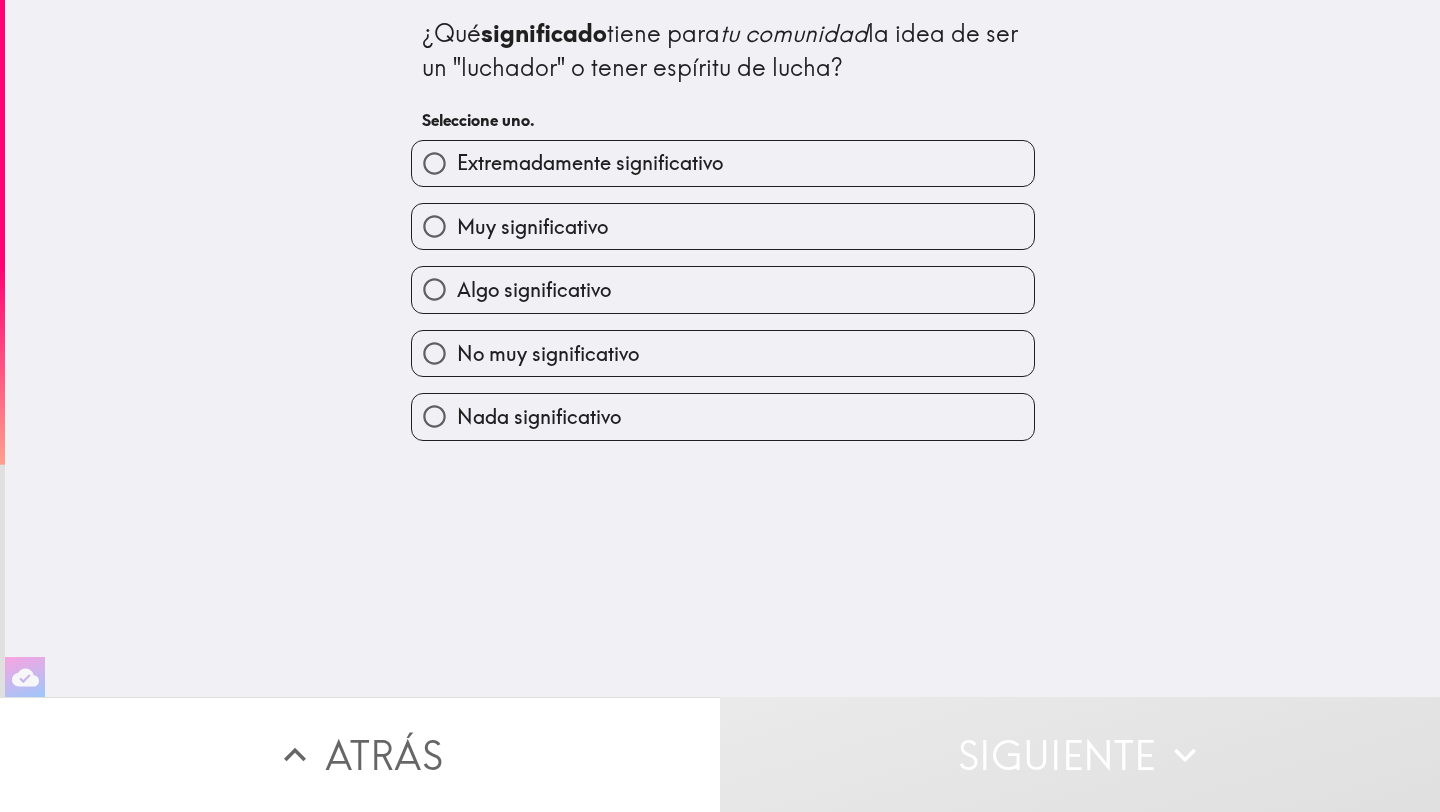 click on "Muy significativo" at bounding box center [723, 226] 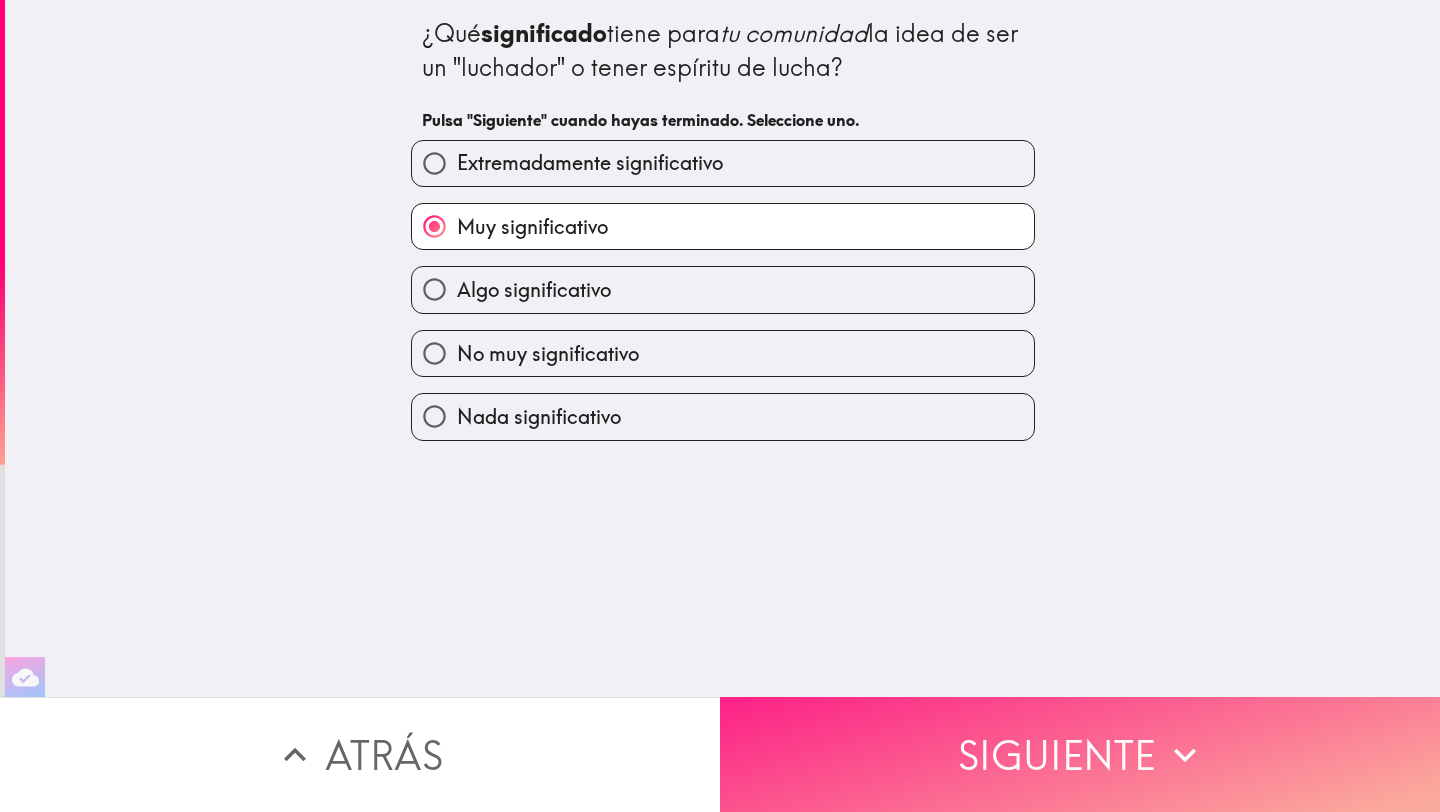 click on "Siguiente" at bounding box center (1080, 754) 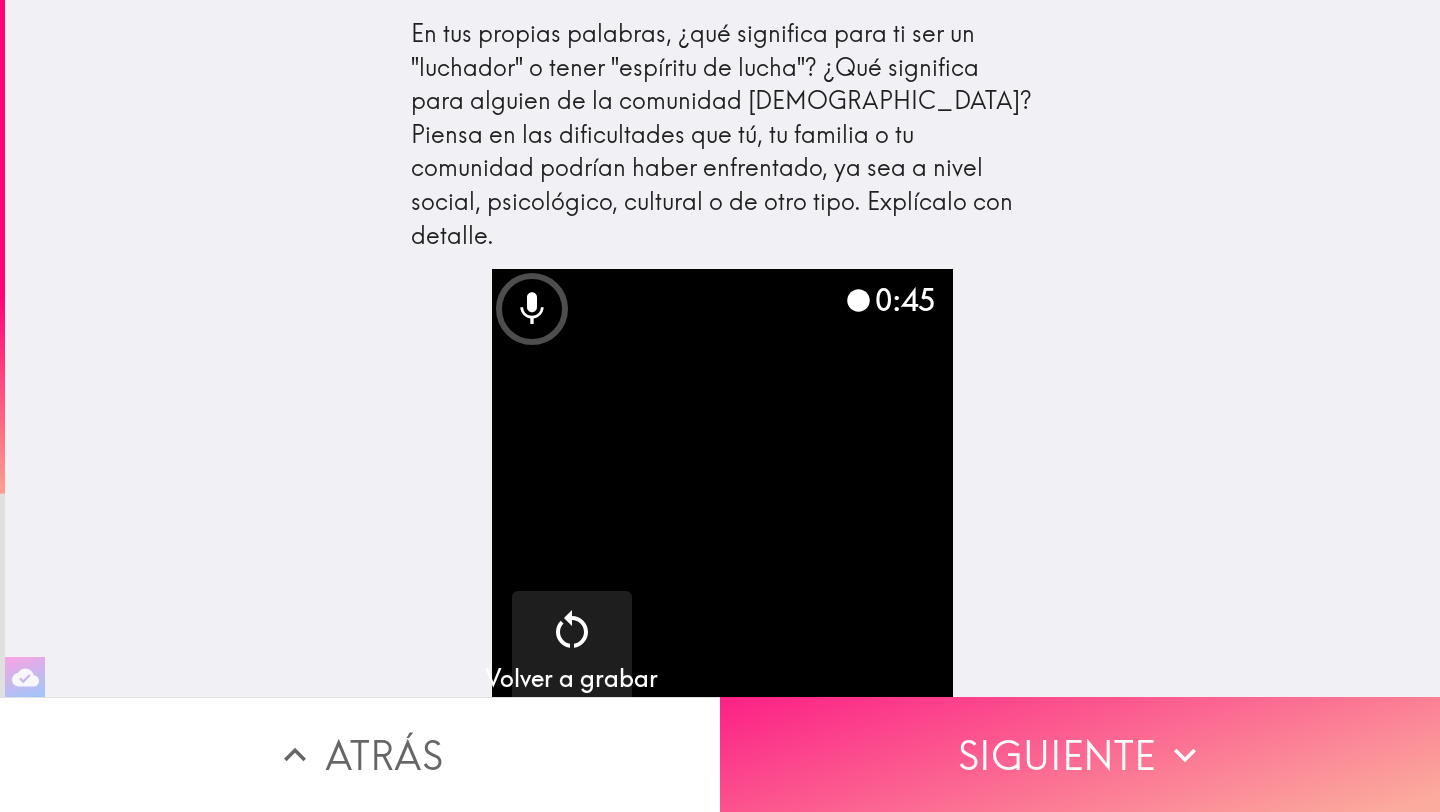 click on "Siguiente" at bounding box center [1080, 754] 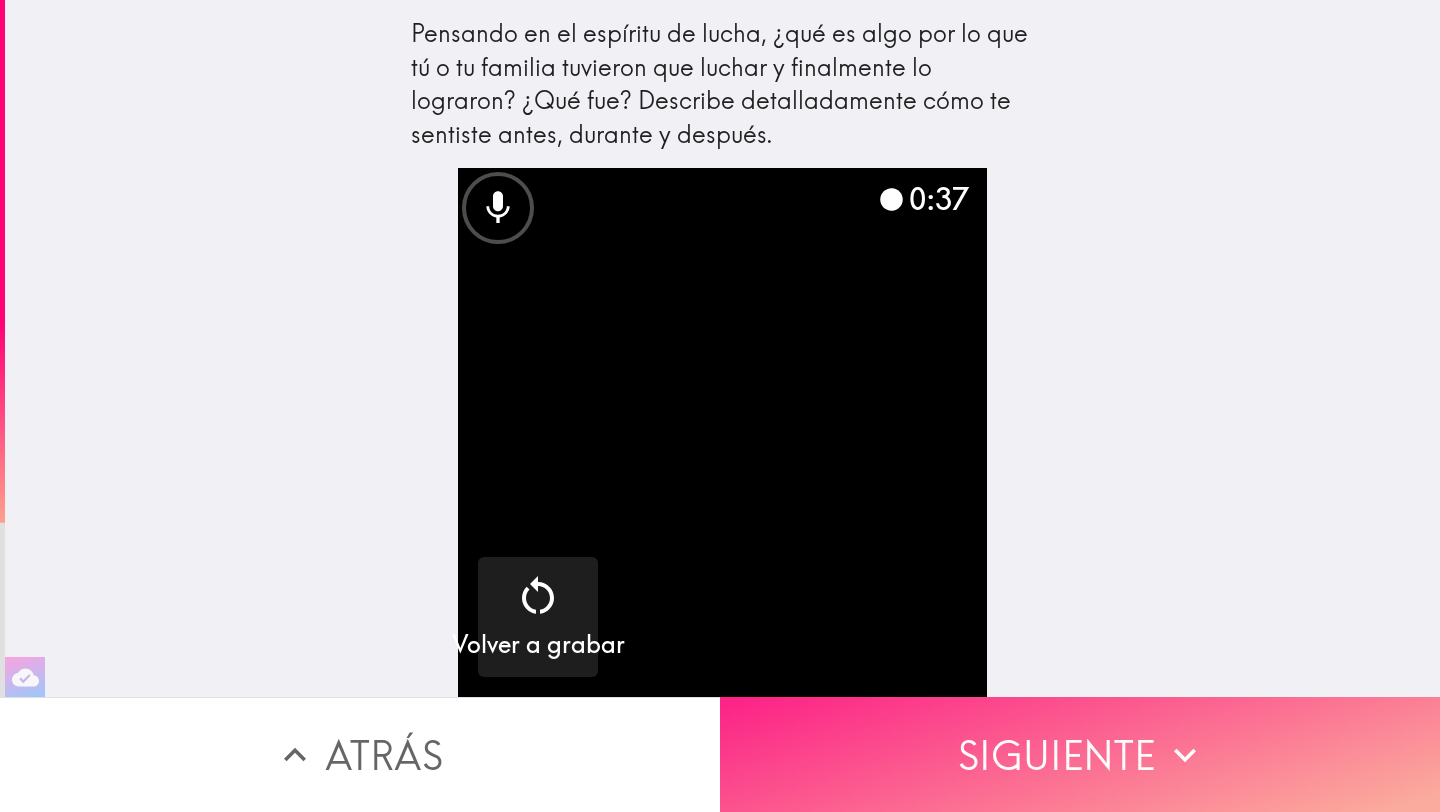 click on "Siguiente" at bounding box center [1080, 754] 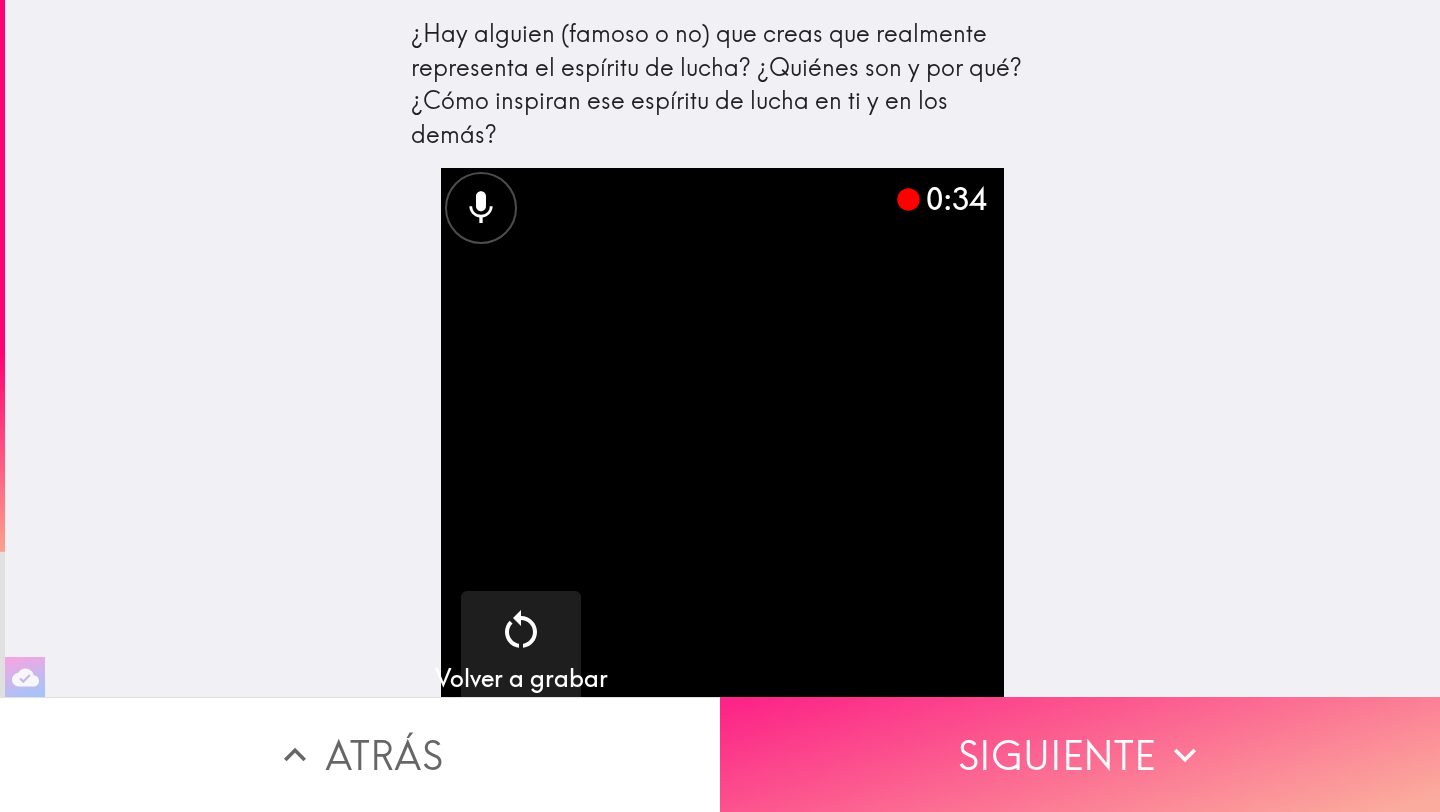 click on "Siguiente" at bounding box center [1080, 754] 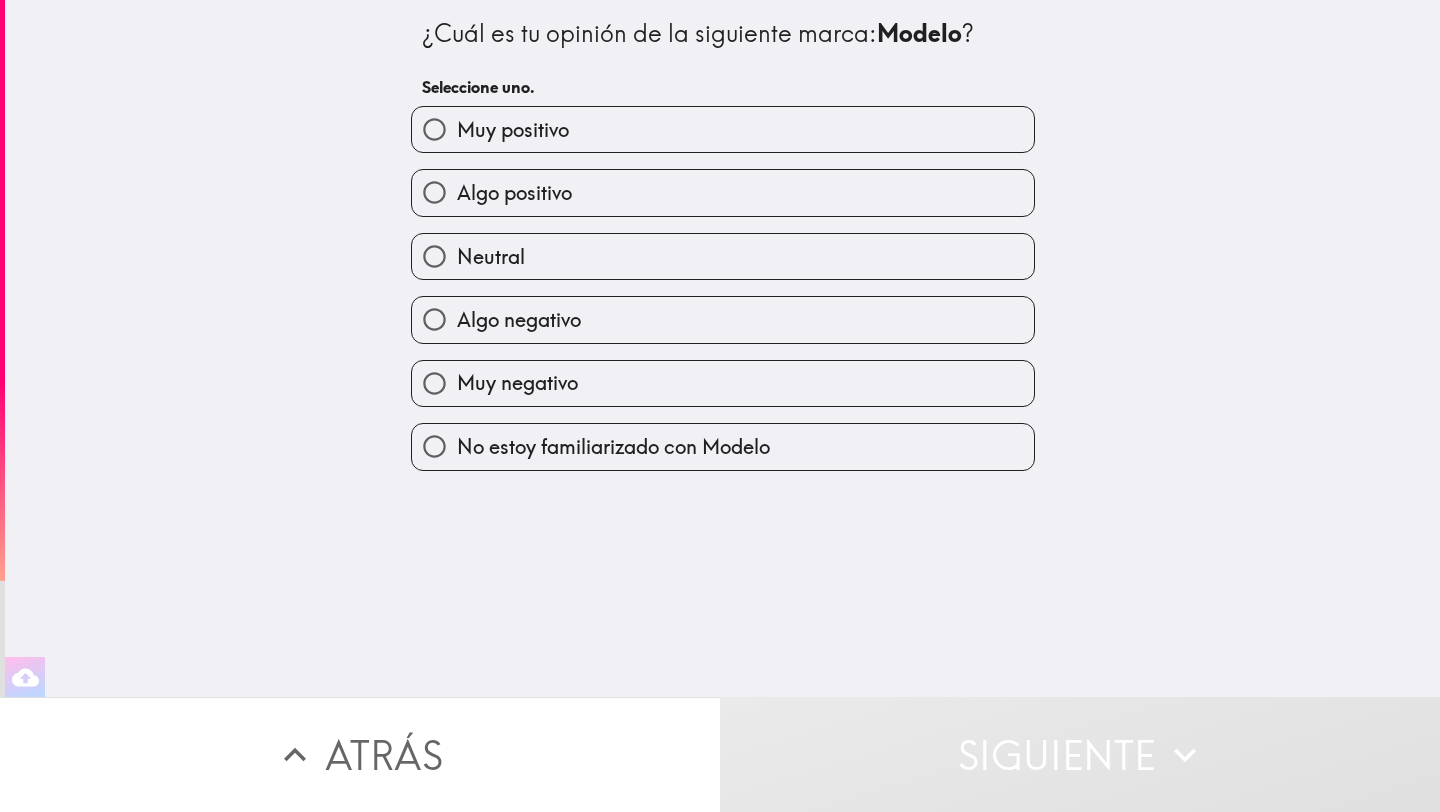 click on "Muy positivo" at bounding box center (723, 129) 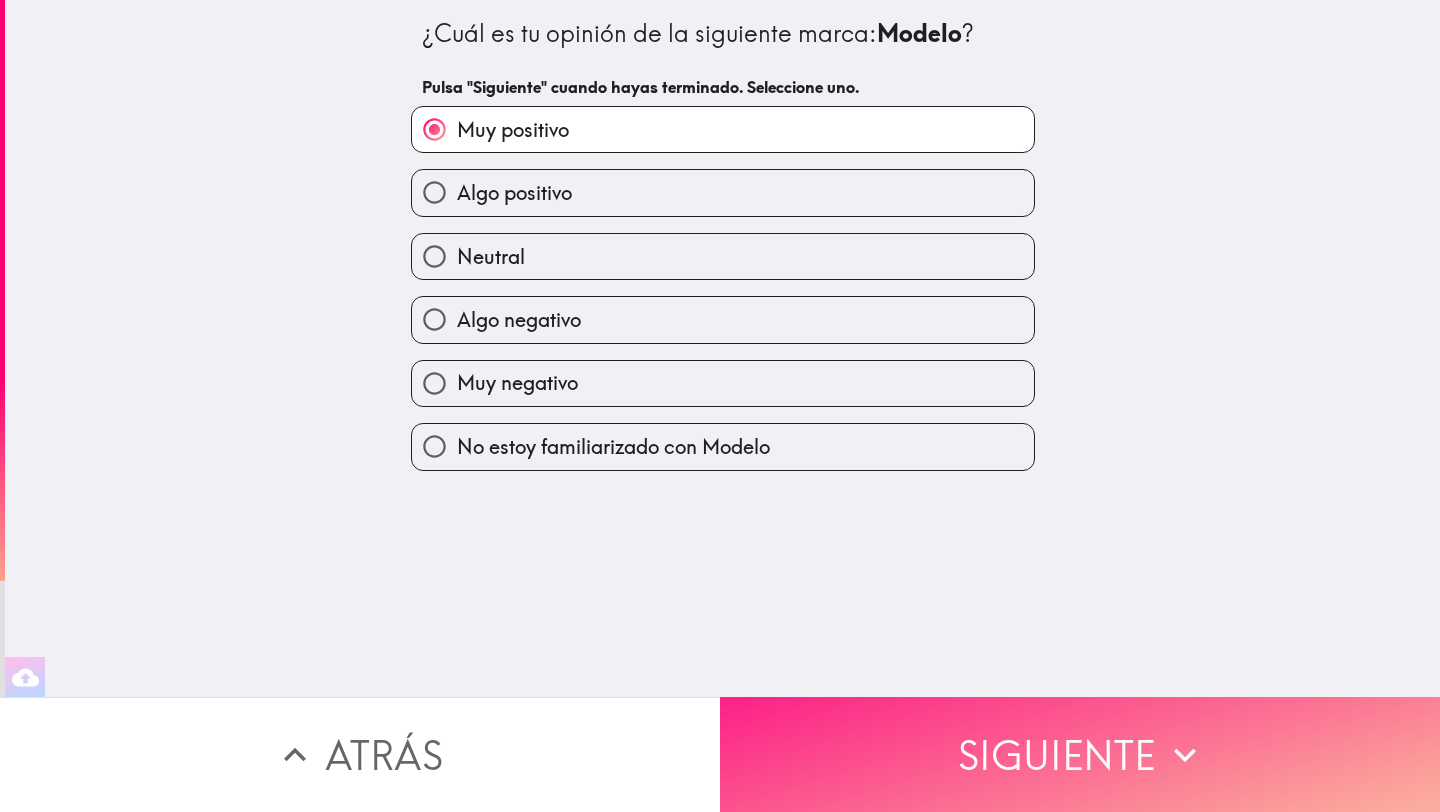 click on "Siguiente" at bounding box center [1080, 754] 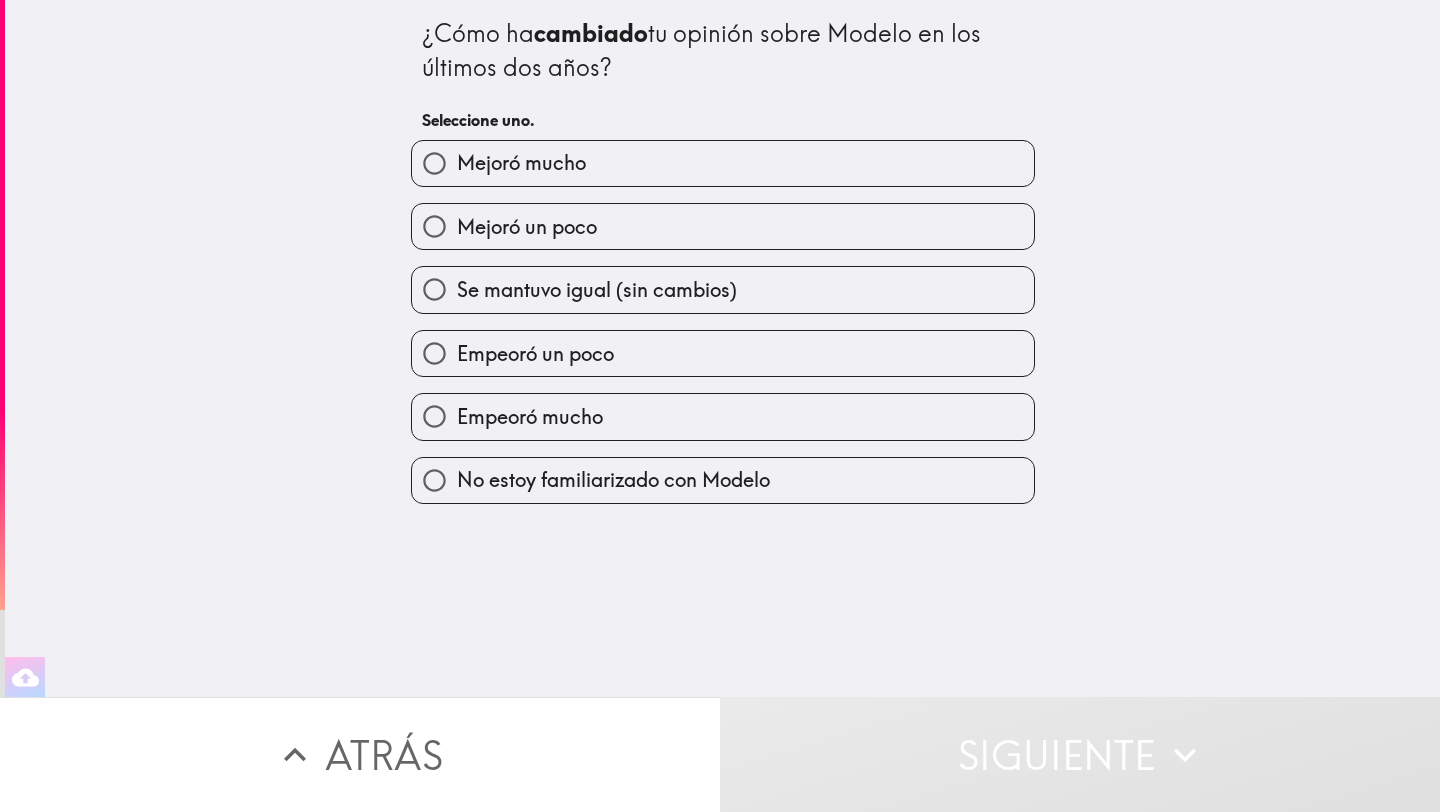 click on "Mejoró mucho" at bounding box center (723, 163) 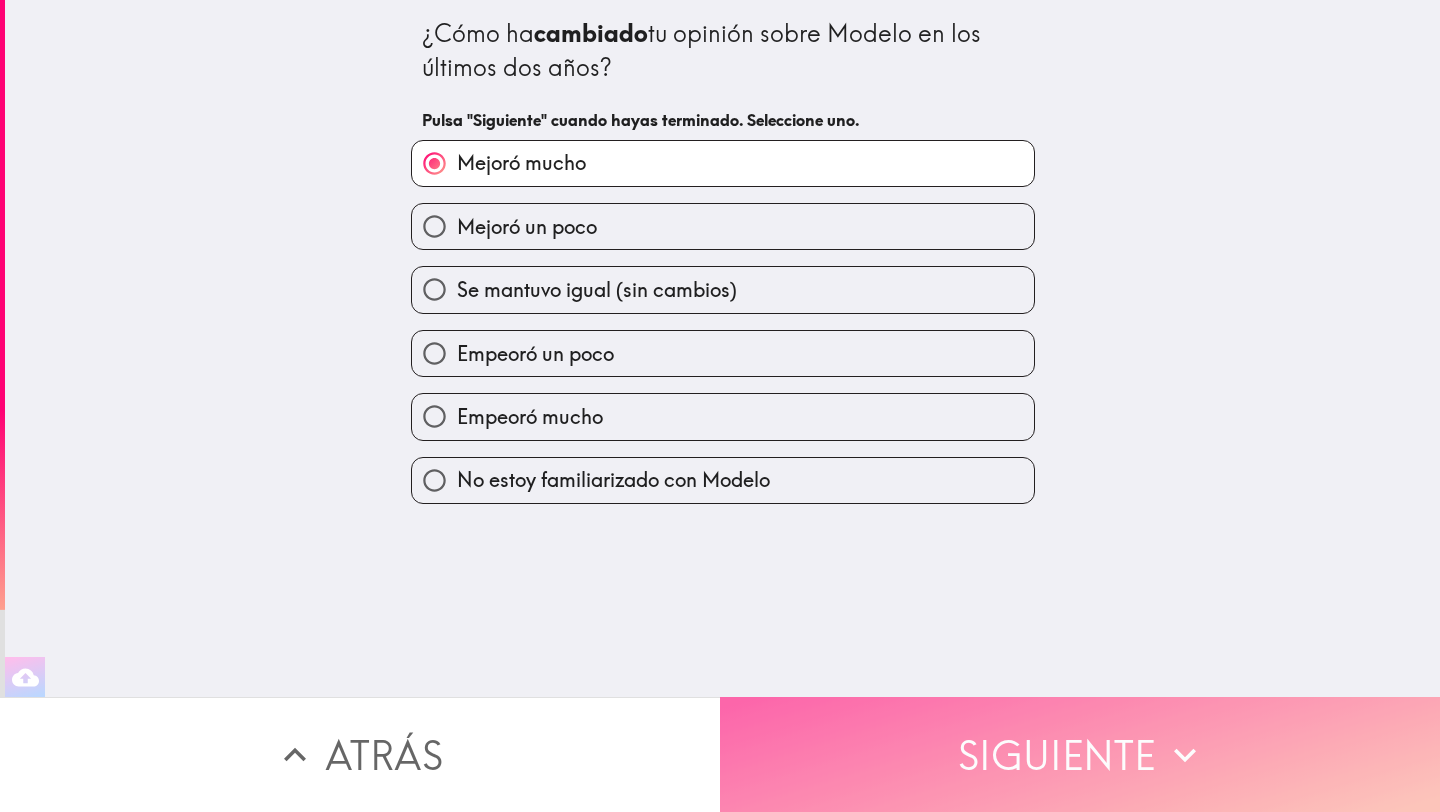 click on "Siguiente" at bounding box center (1080, 754) 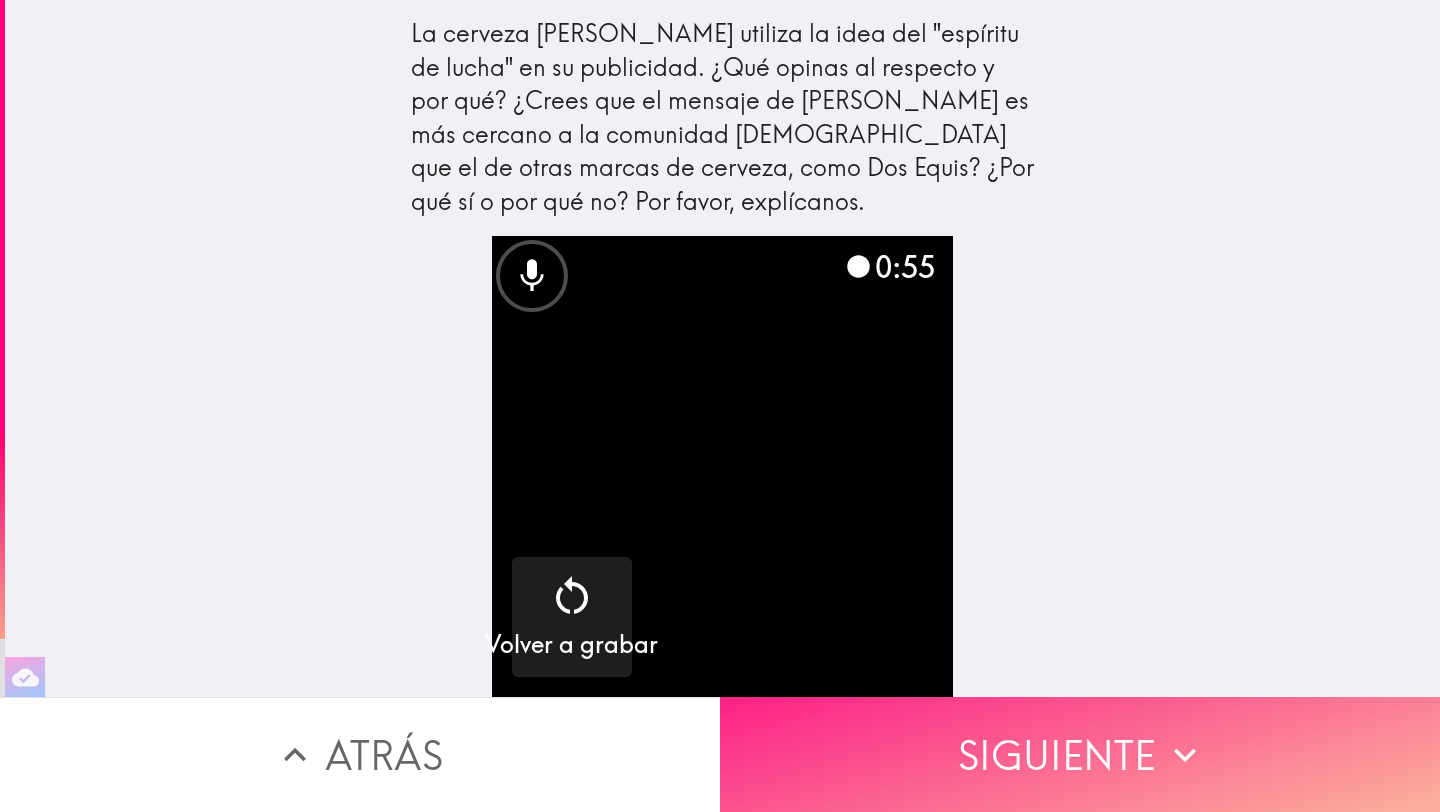 click on "Siguiente" at bounding box center (1080, 754) 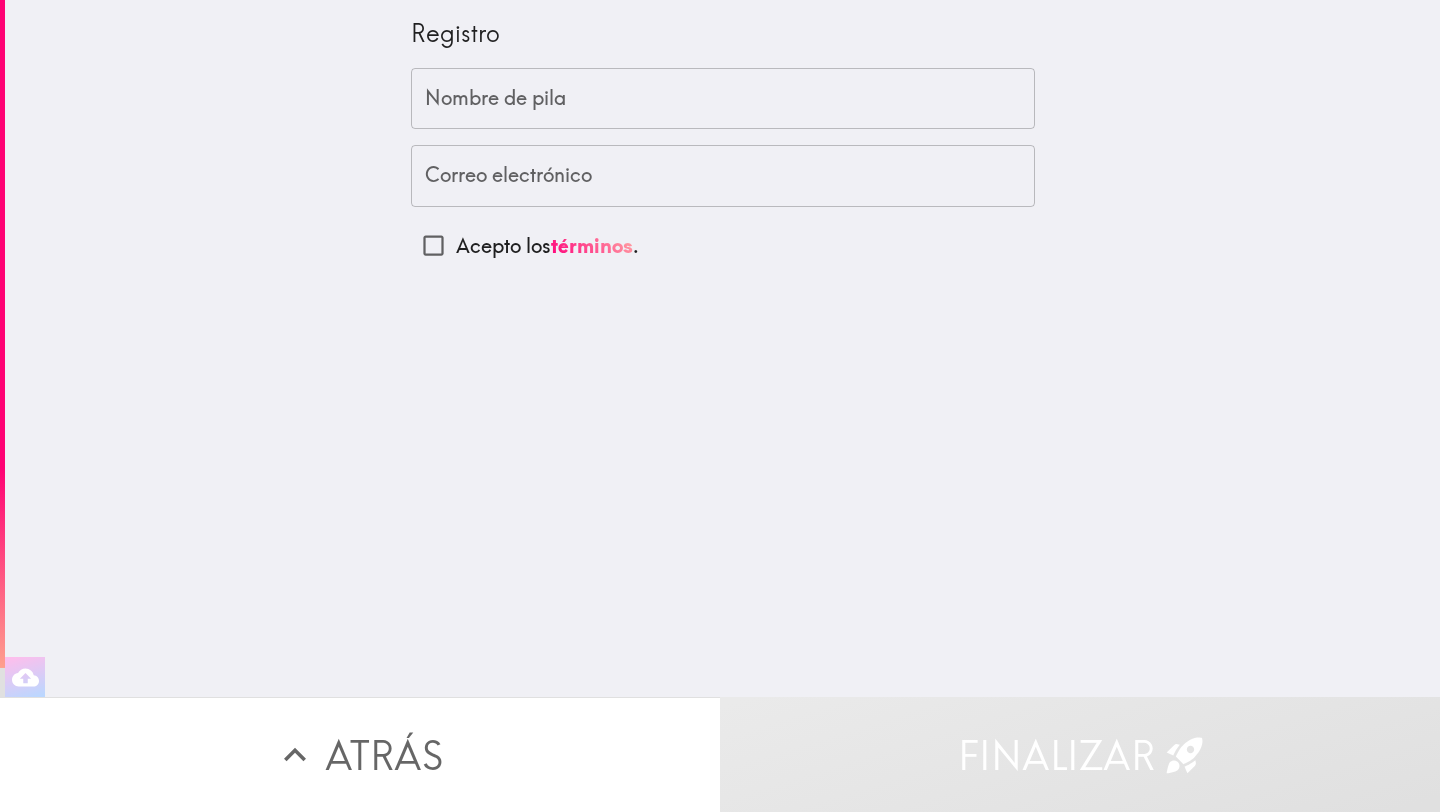click on "Nombre de pila" at bounding box center [723, 99] 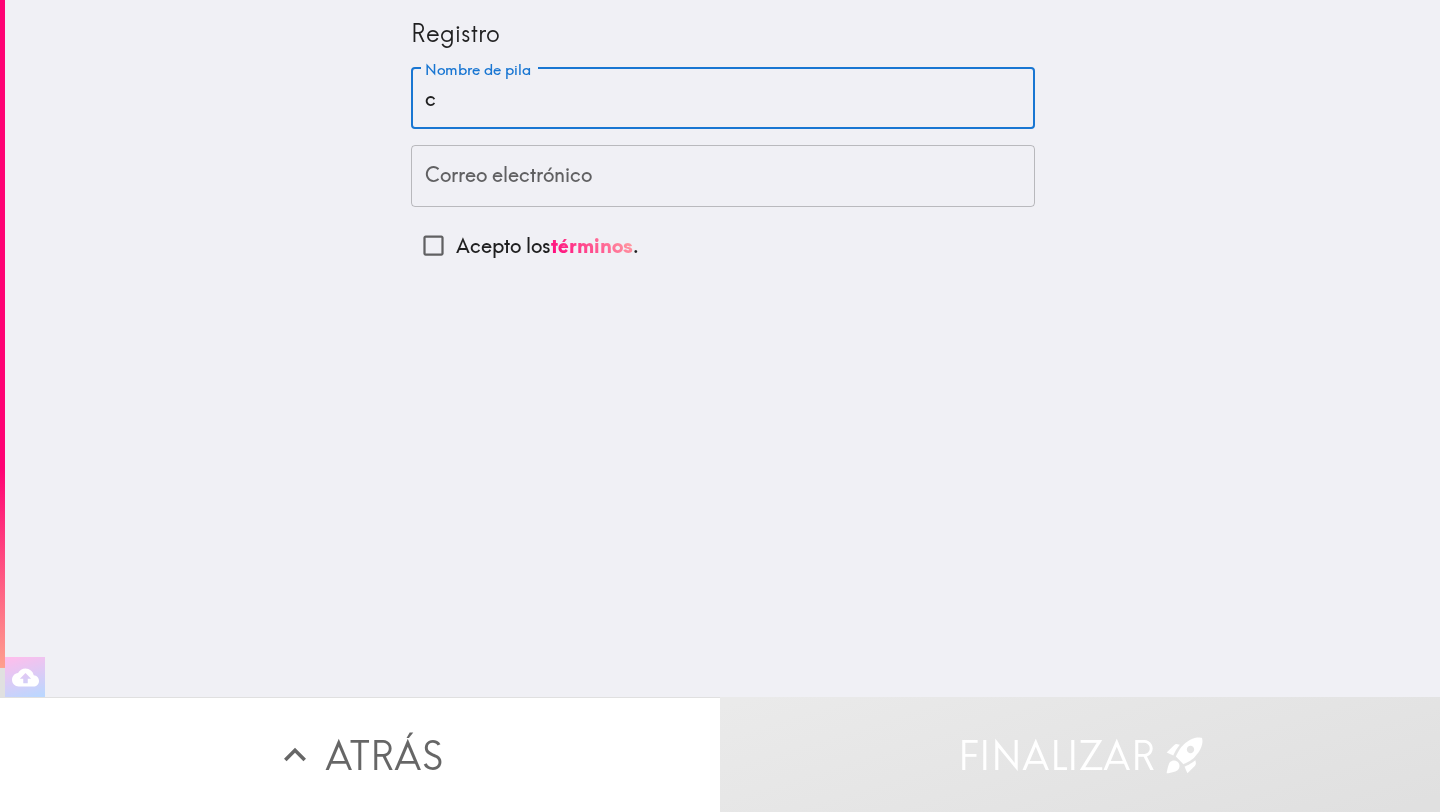 type on "[PERSON_NAME]" 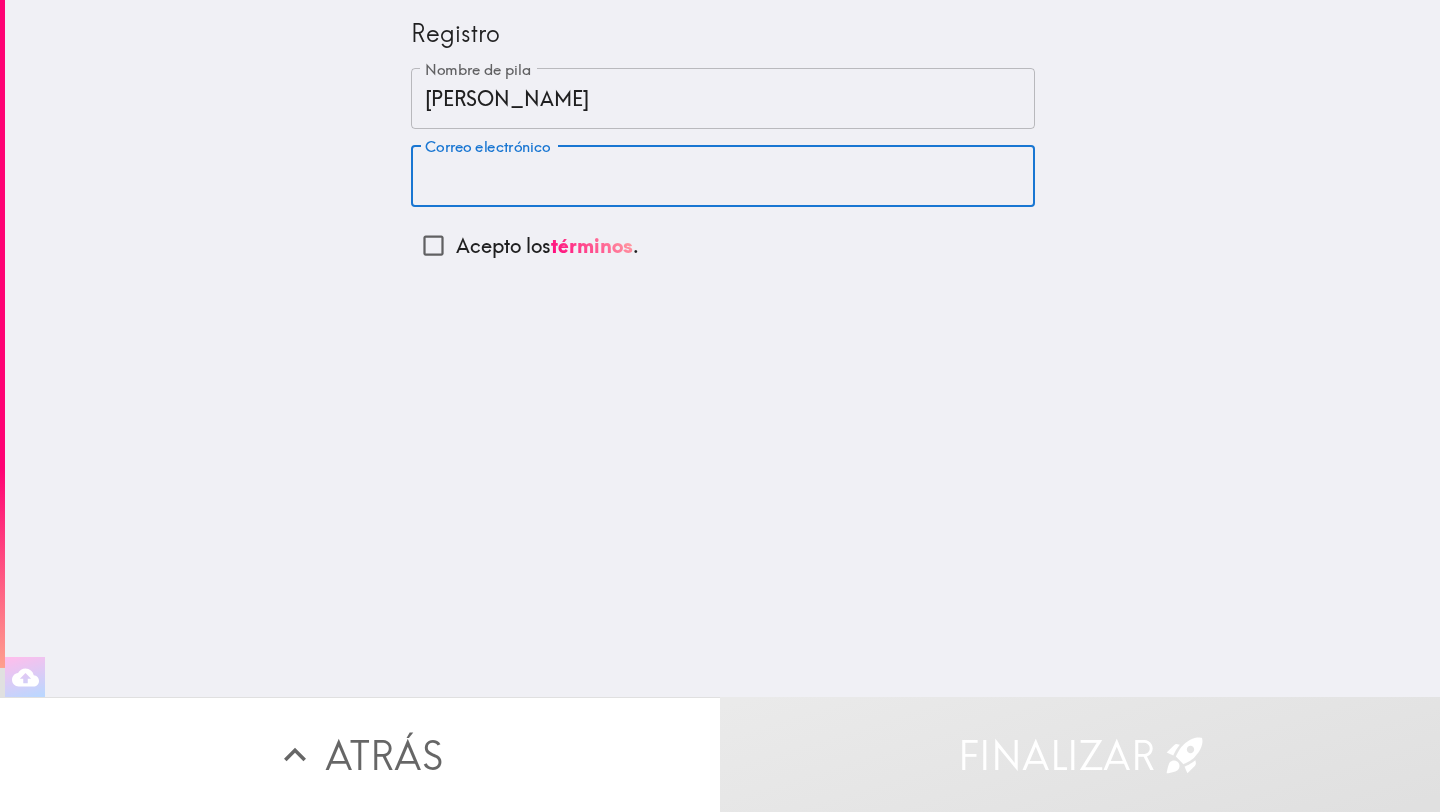 click on "Correo electrónico" at bounding box center [723, 176] 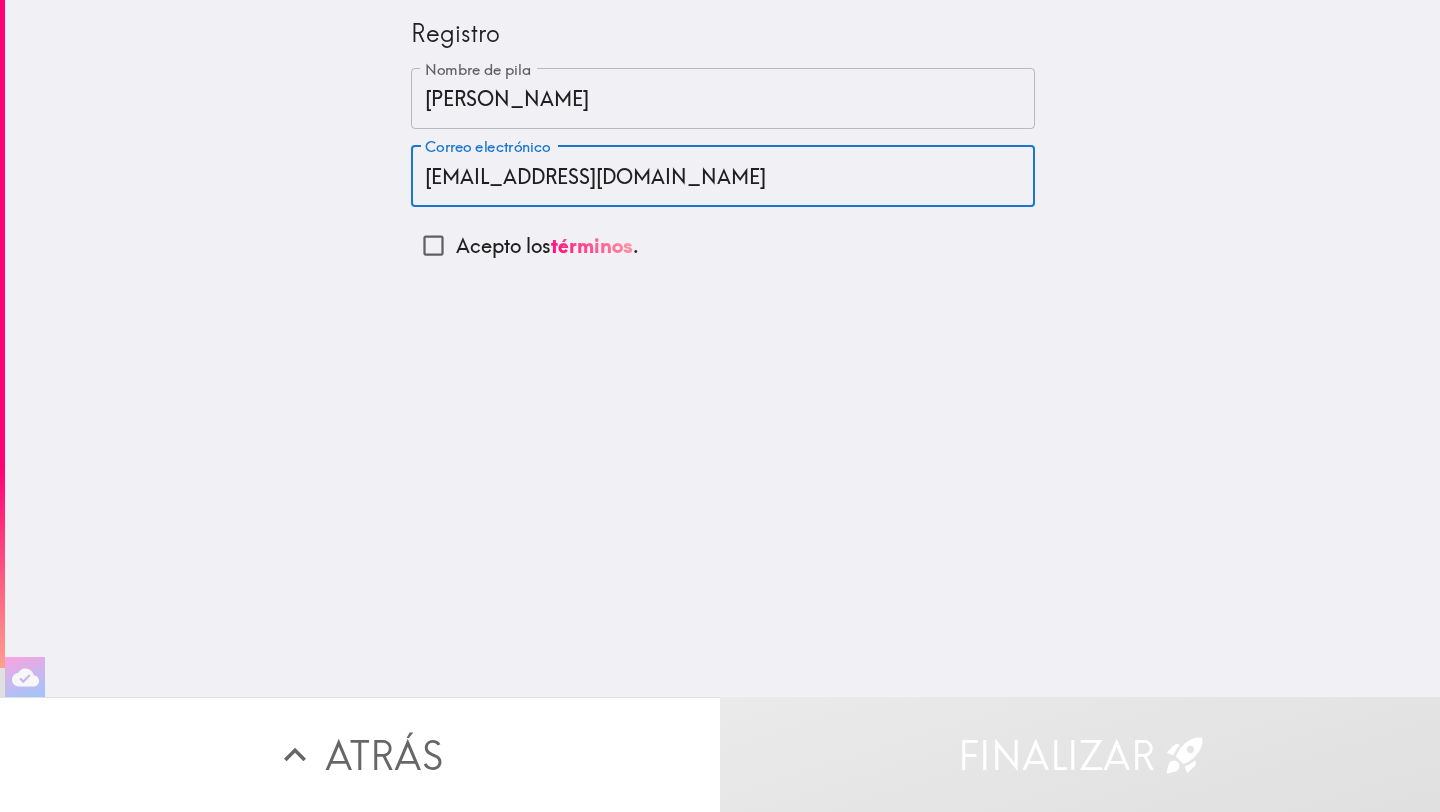 type on "[EMAIL_ADDRESS][DOMAIN_NAME]" 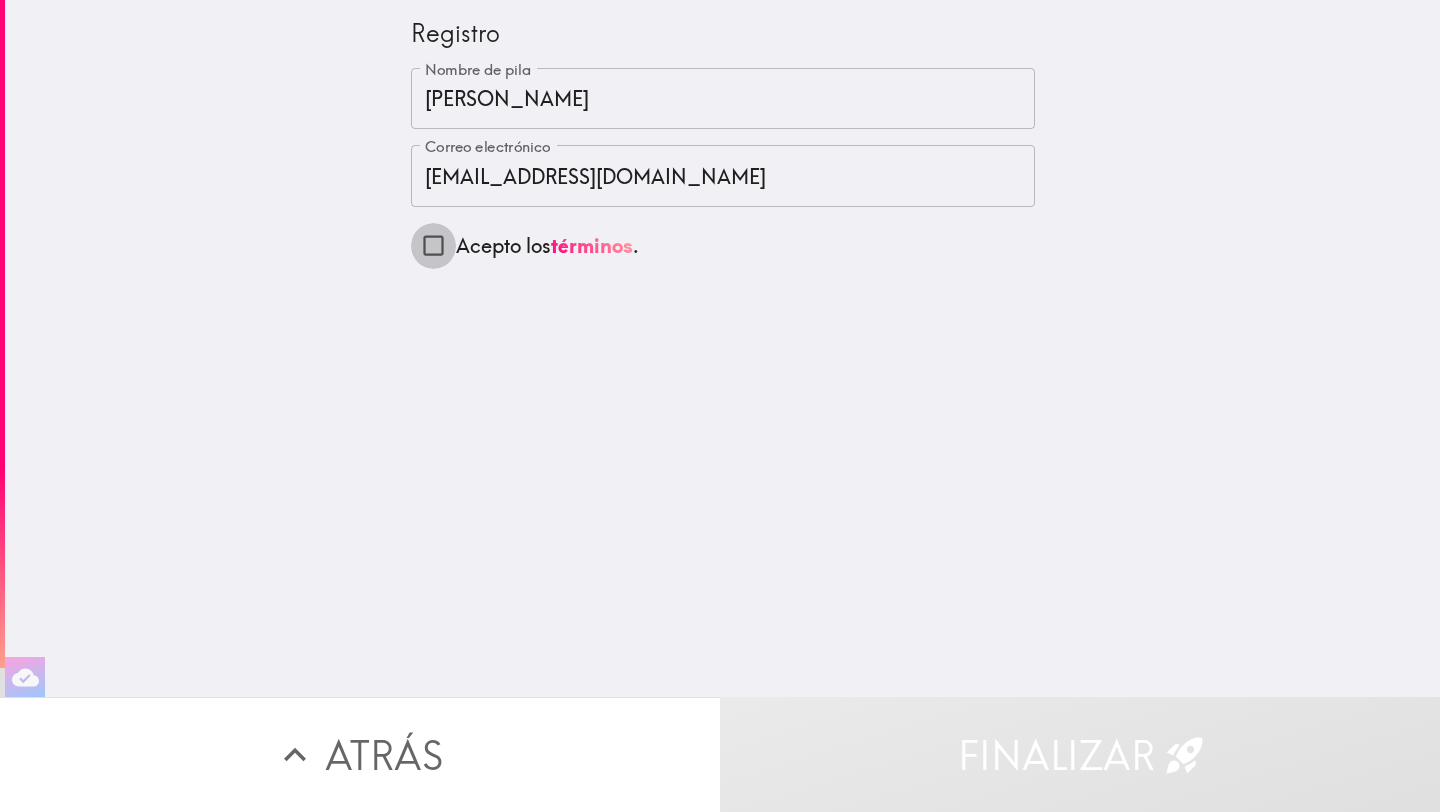 click on "Acepto los  términos ." at bounding box center (433, 245) 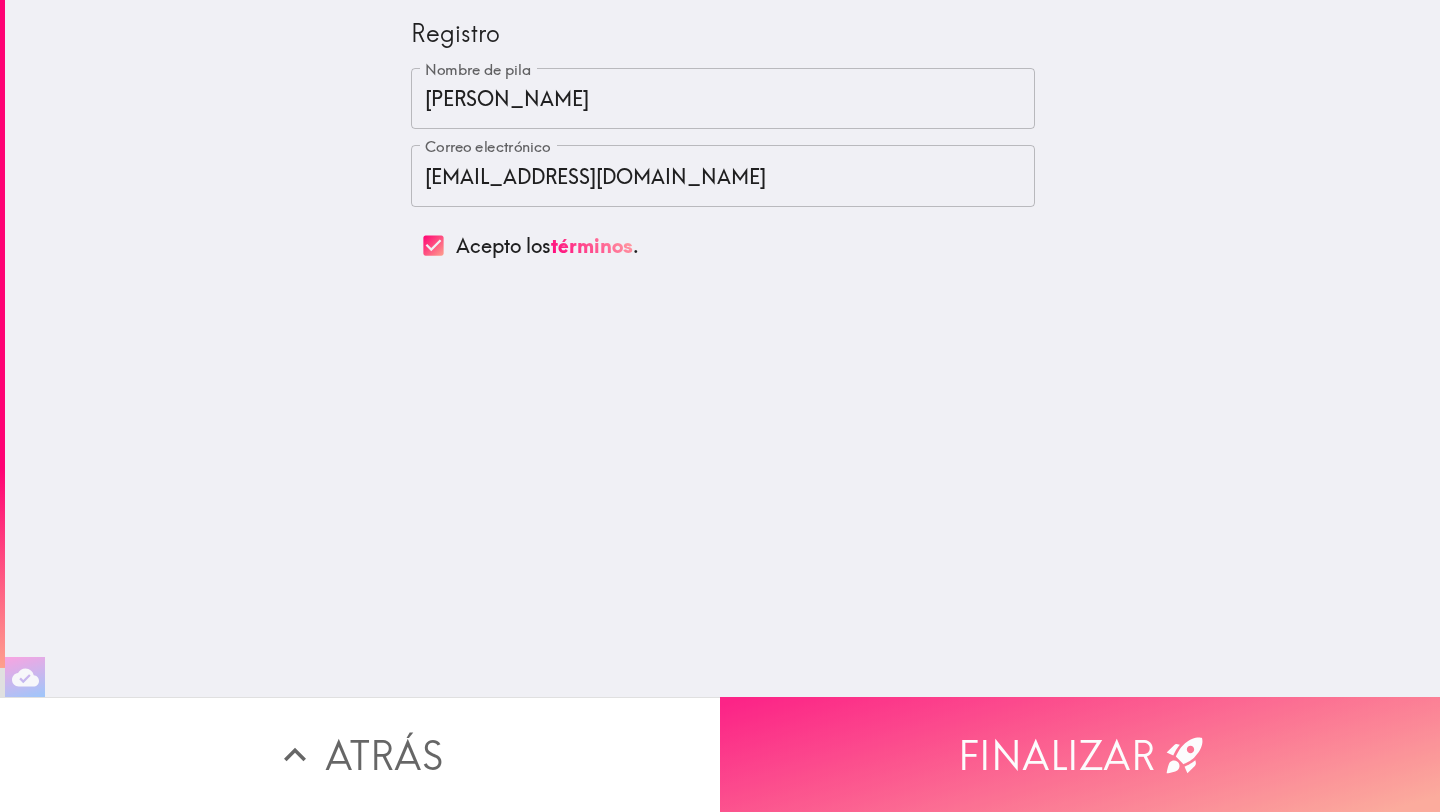 click on "Finalizar" at bounding box center (1080, 754) 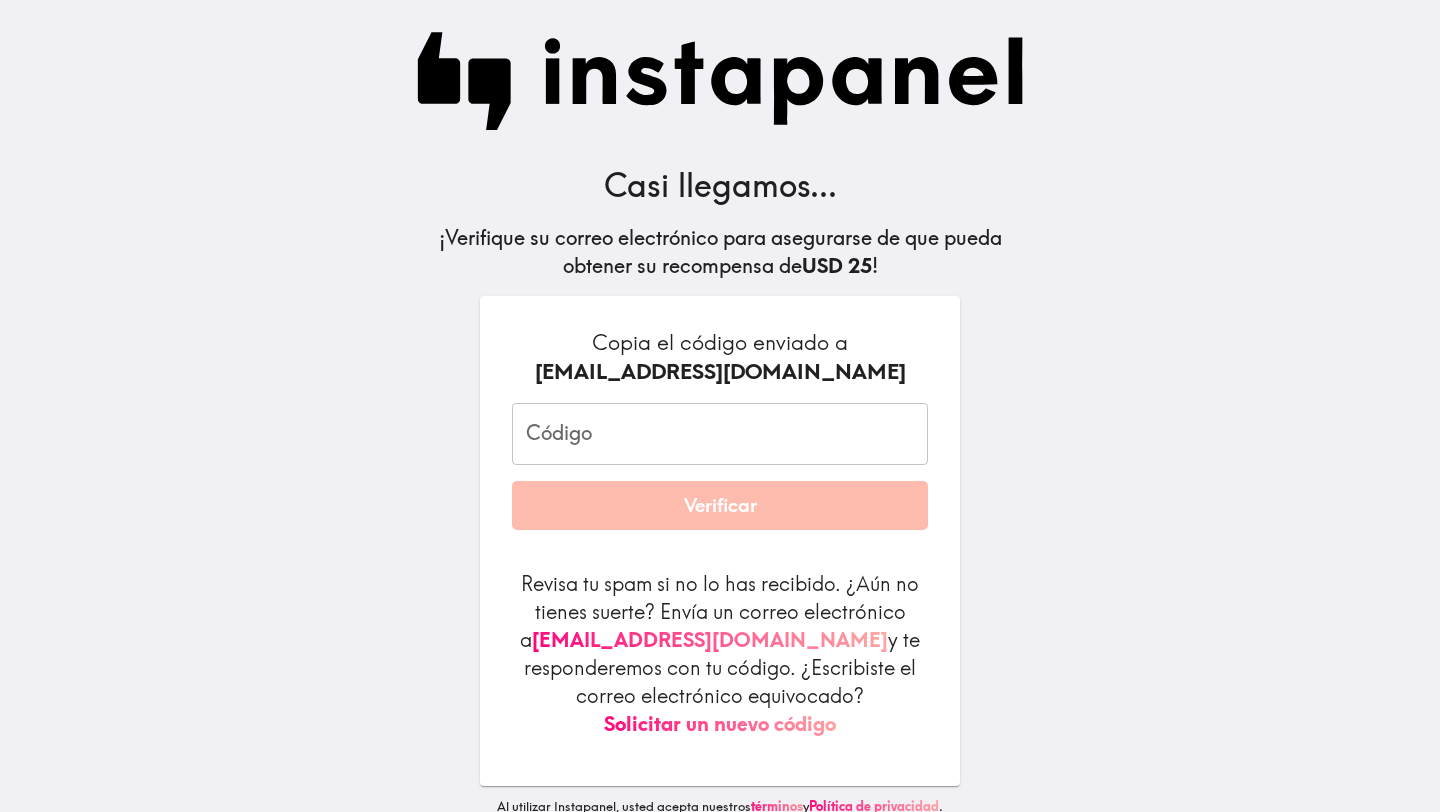 click on "Código" at bounding box center [720, 434] 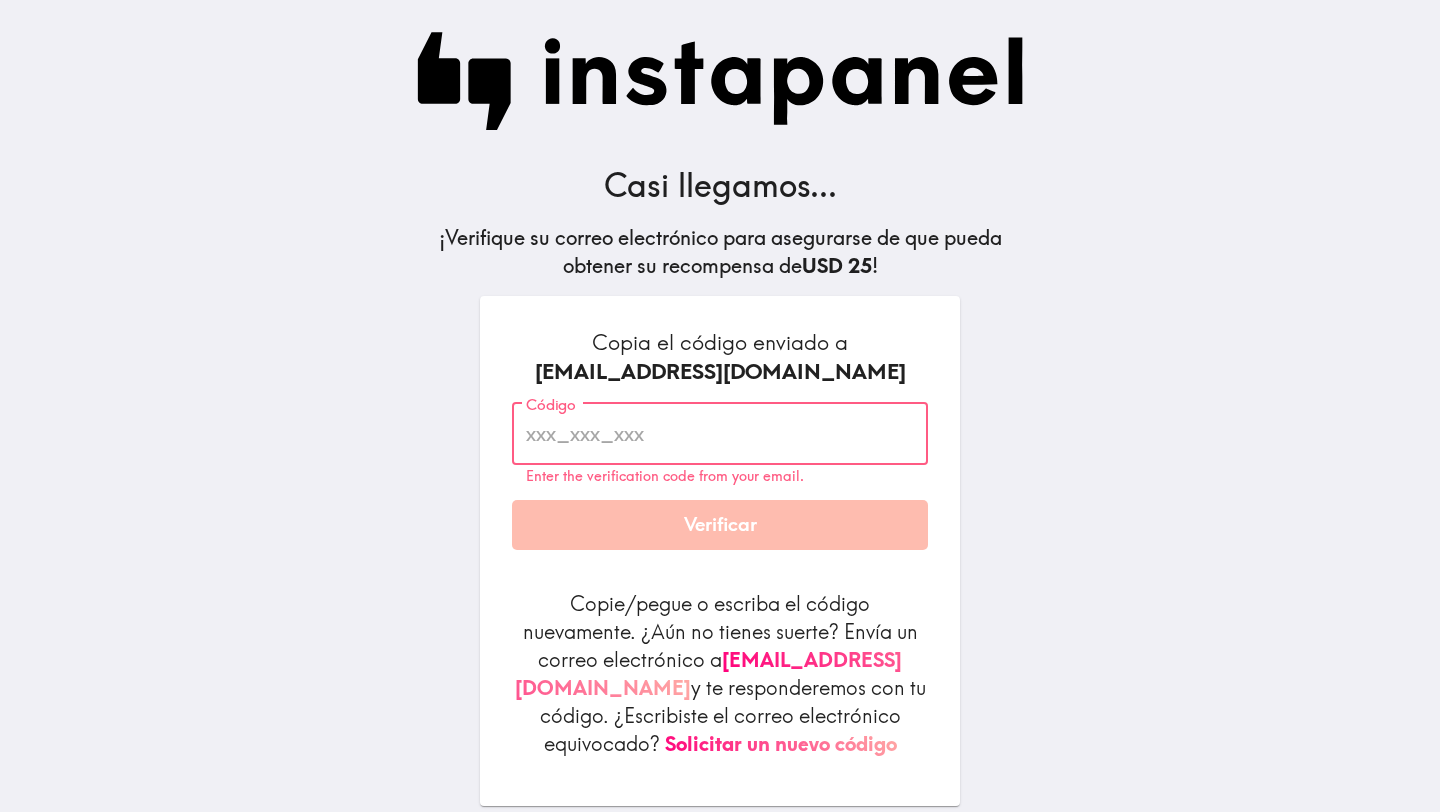 paste on "FTB_YG2_kj4" 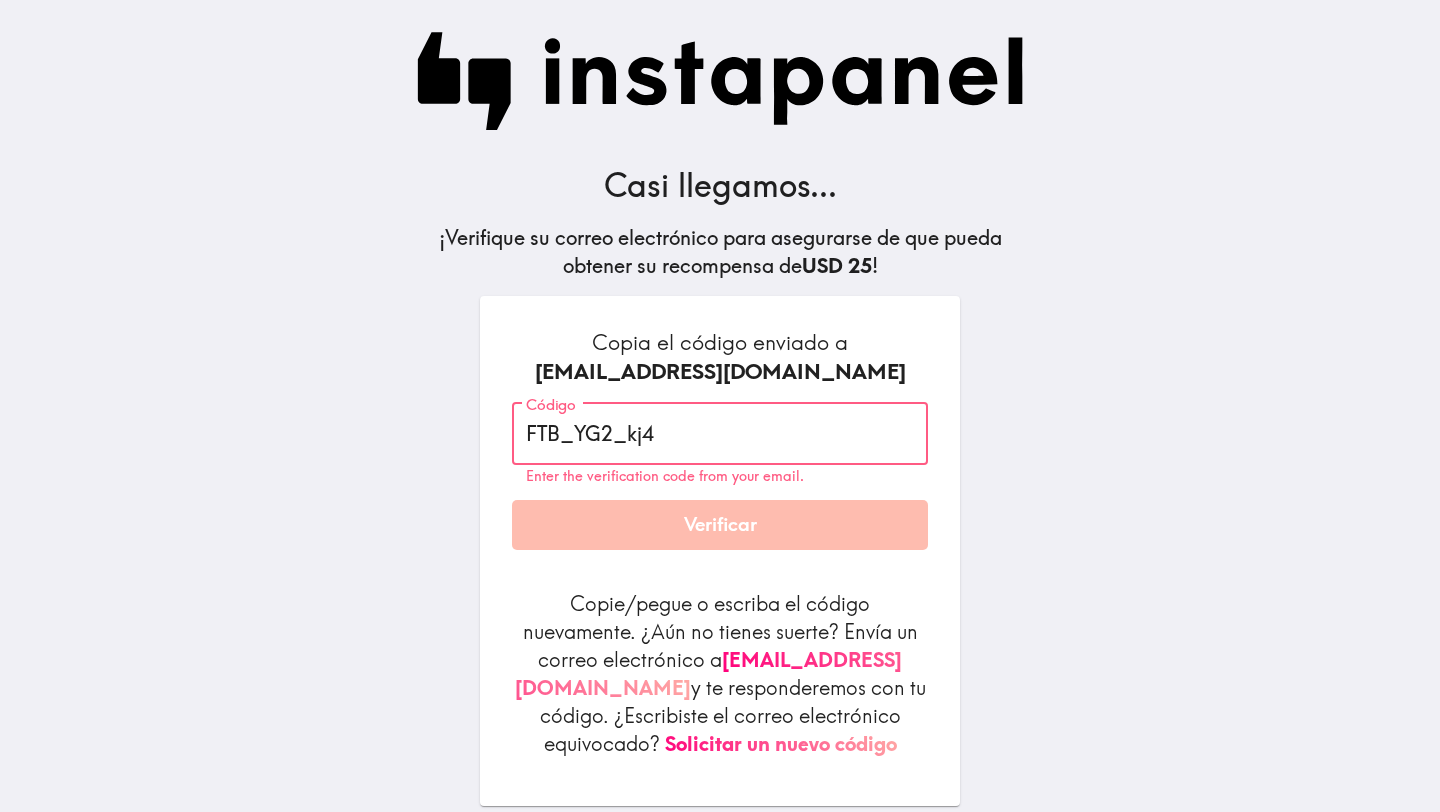 type on "FTB_YG2_kj4" 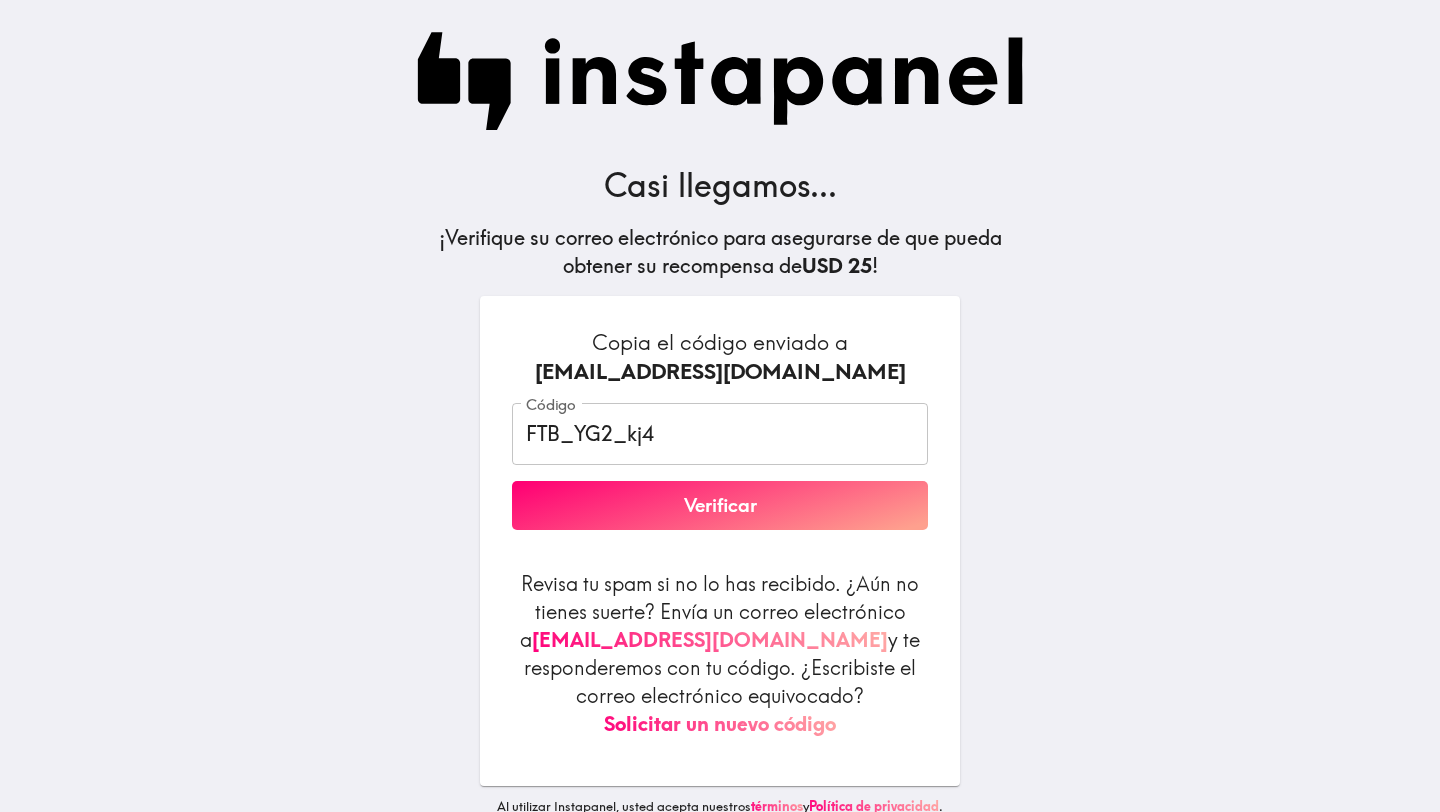click on "Verificar" at bounding box center [720, 506] 